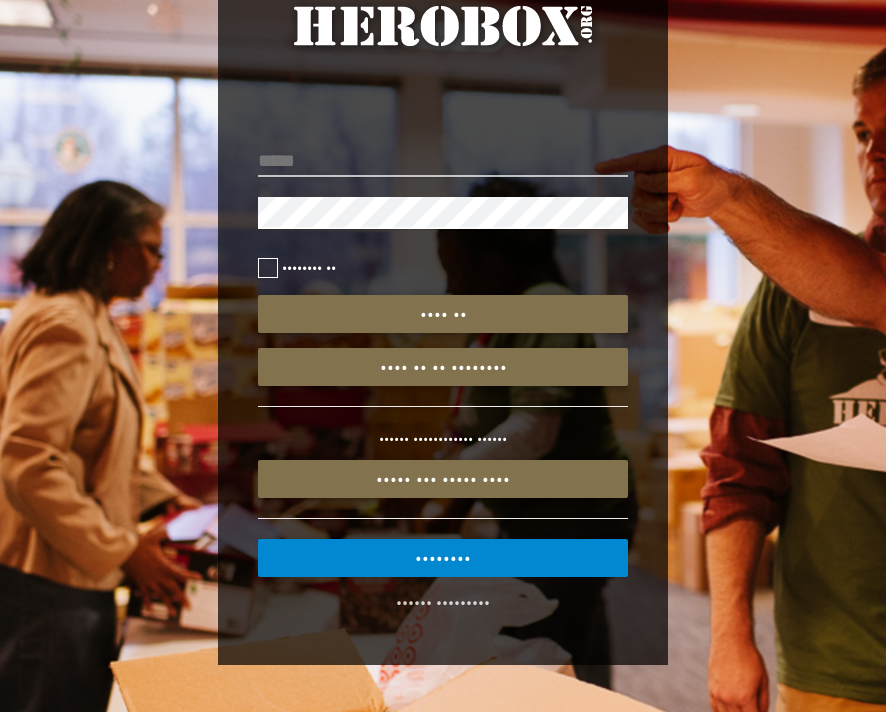 scroll, scrollTop: 115, scrollLeft: 0, axis: vertical 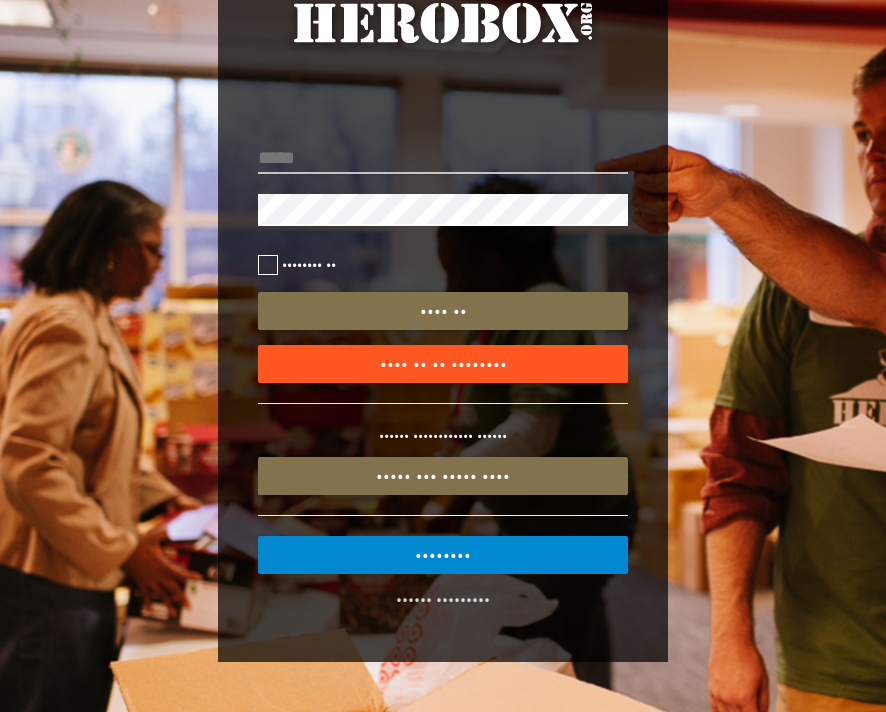 click on "•••• •• •• ••••••••" at bounding box center [443, 364] 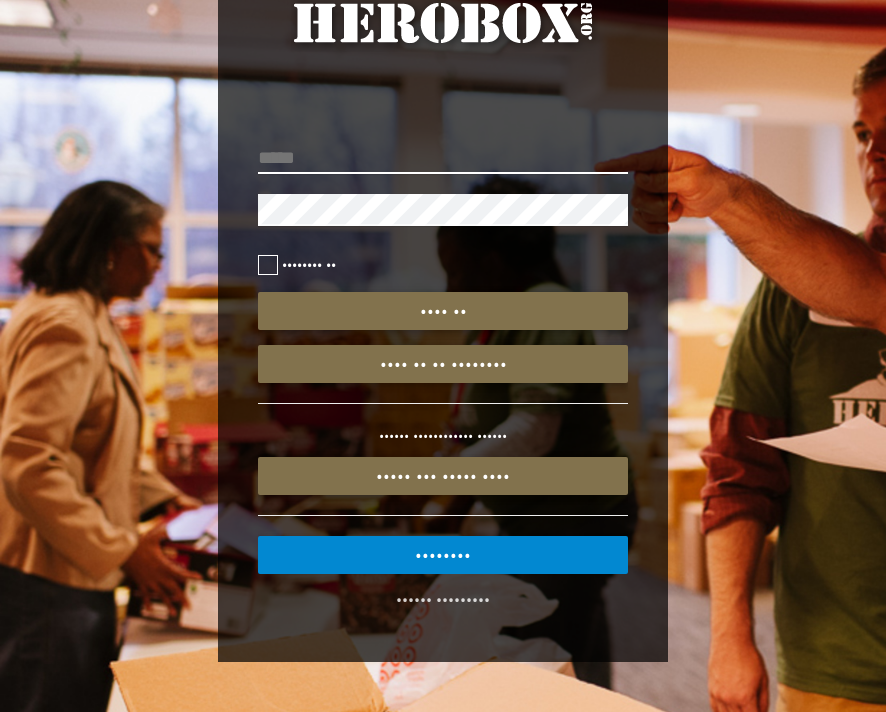 click at bounding box center (443, 158) 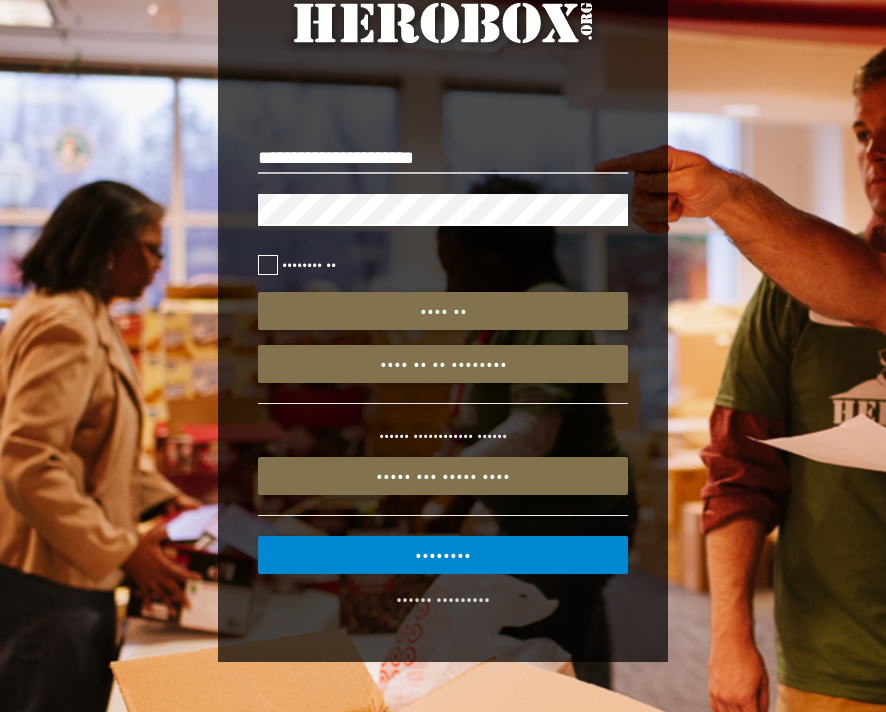click at bounding box center (268, 265) 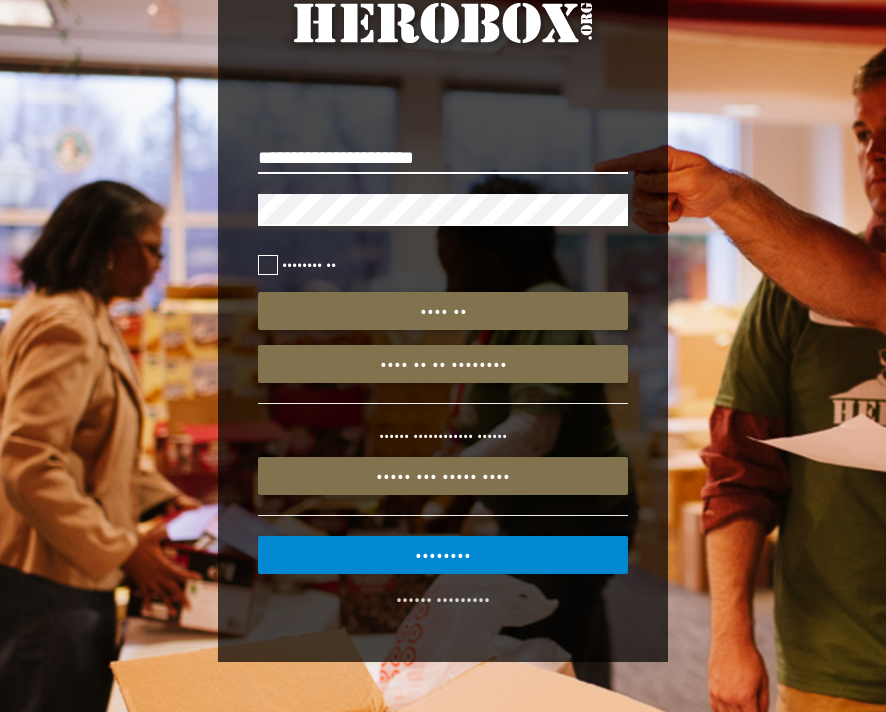 drag, startPoint x: 390, startPoint y: 153, endPoint x: 380, endPoint y: 152, distance: 10.049875 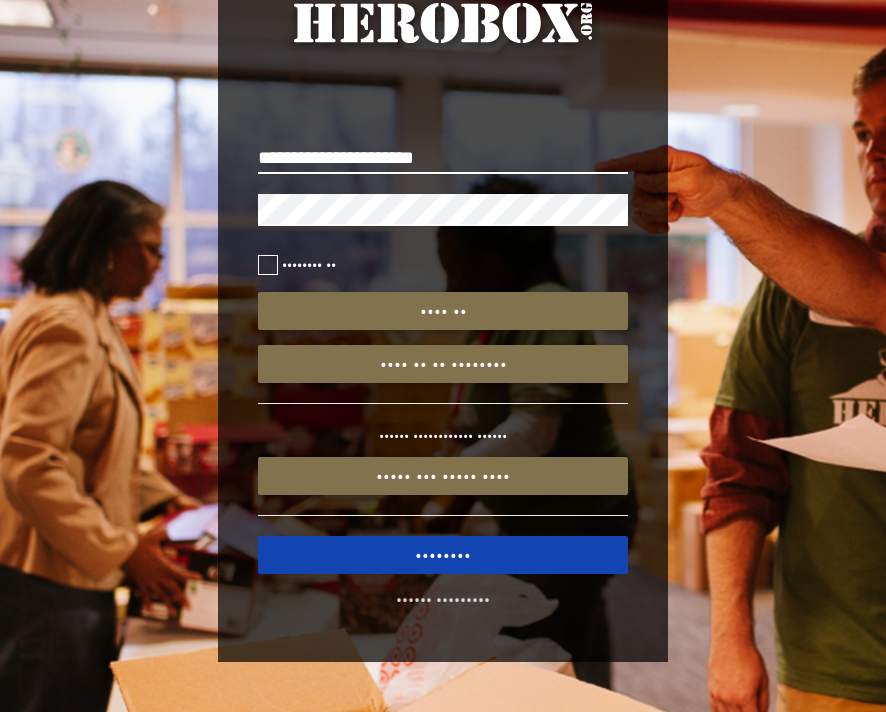 type on "••••••••••••••••••••••" 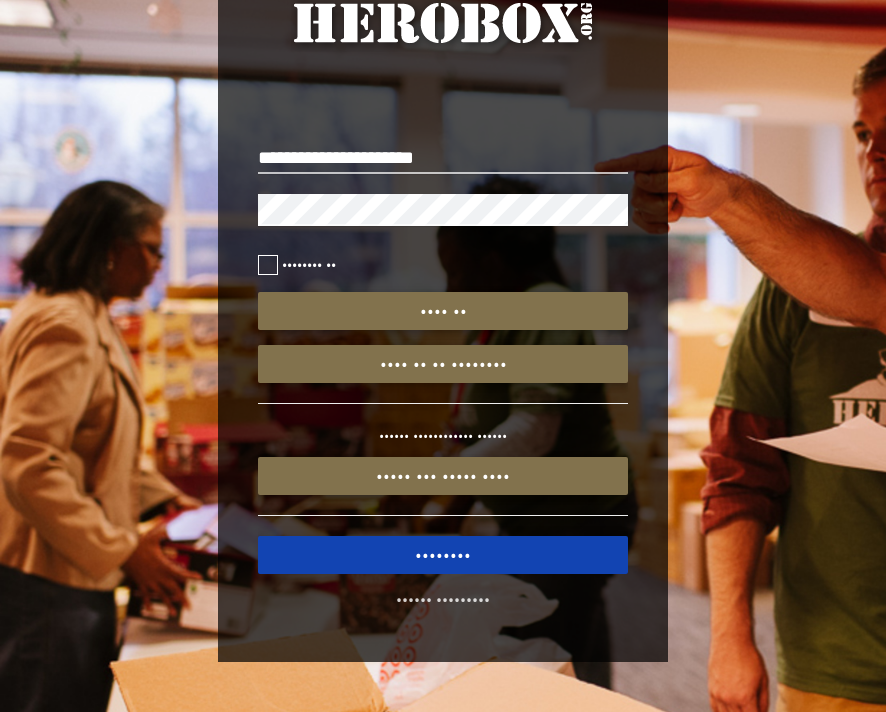 click on "••••••••" at bounding box center [443, 555] 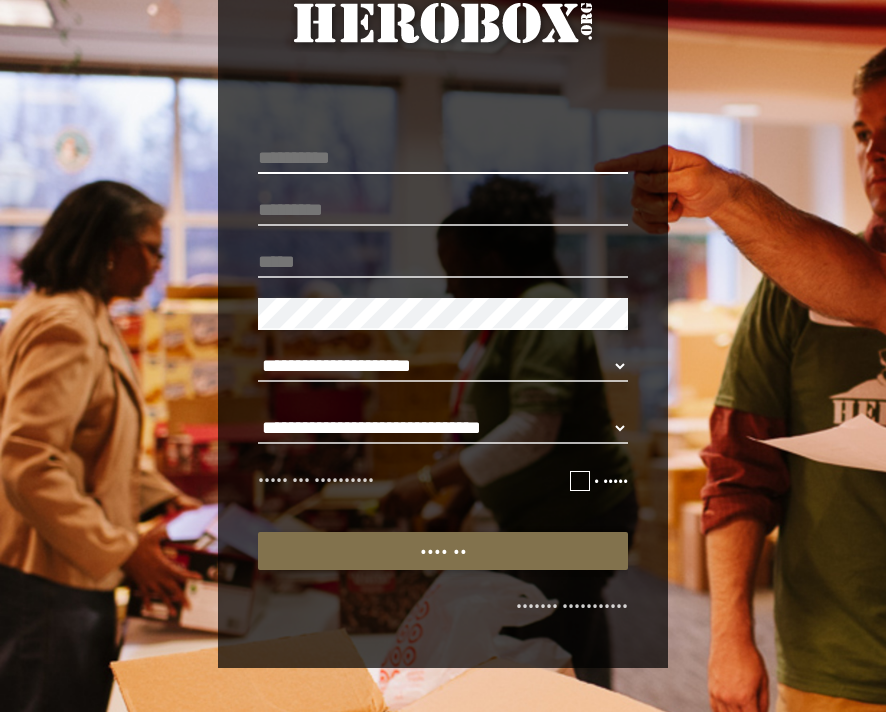 click at bounding box center (443, 158) 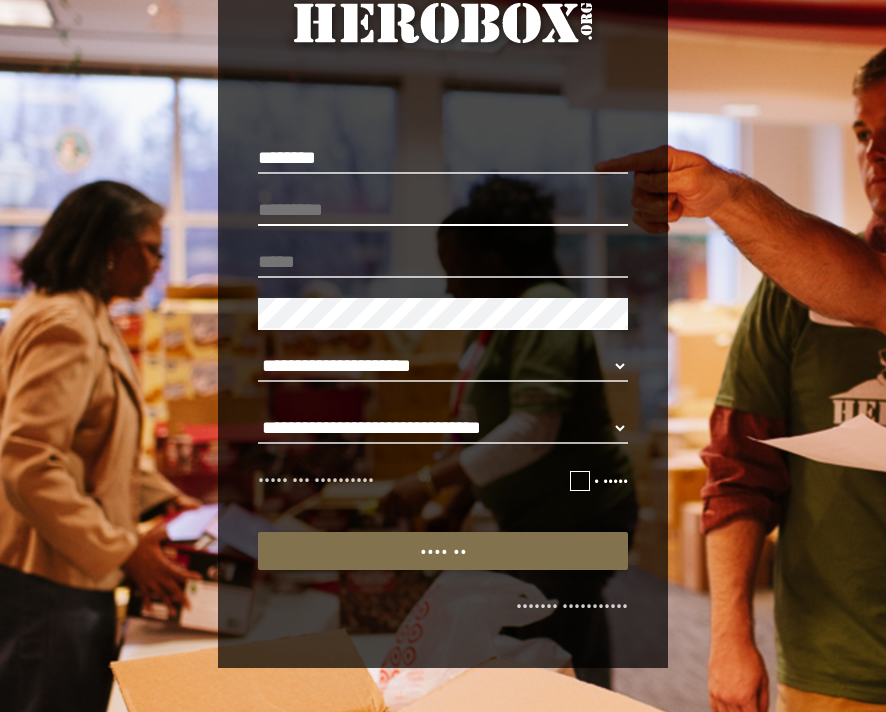 type on "•••" 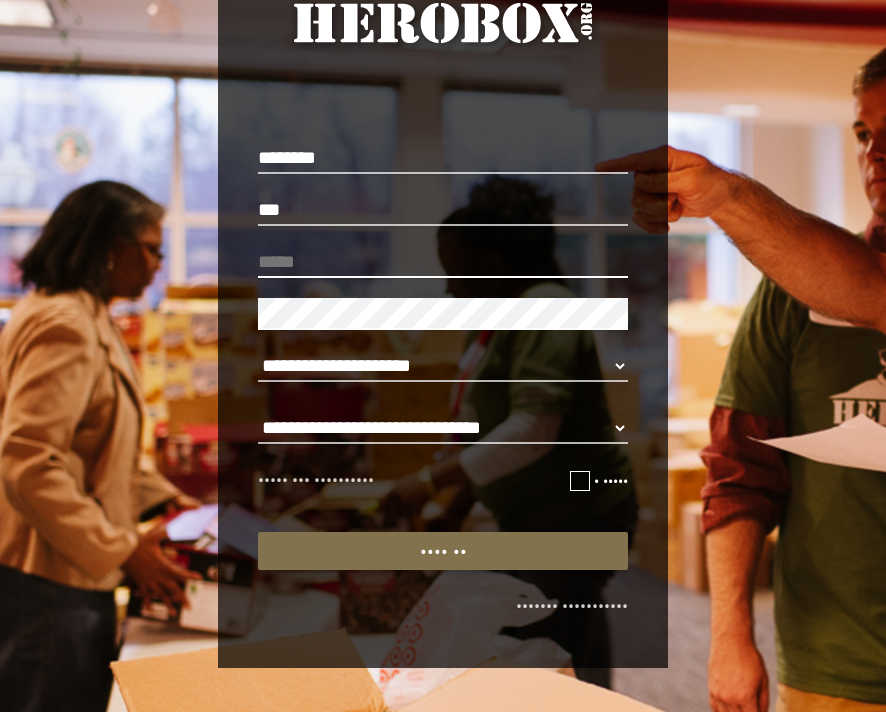 click at bounding box center [443, 262] 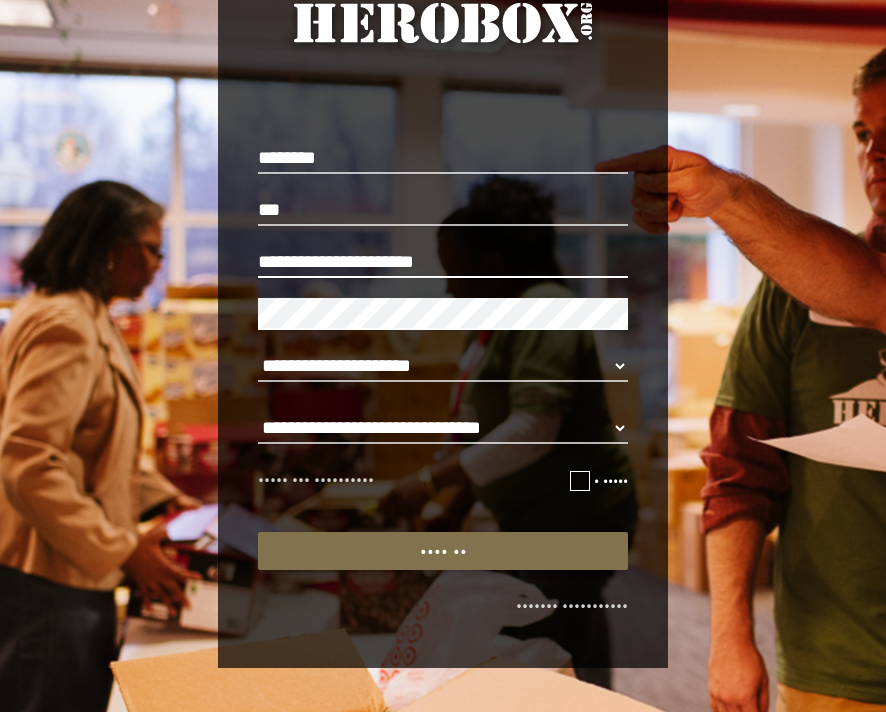 type on "••••••••••••••••••••••" 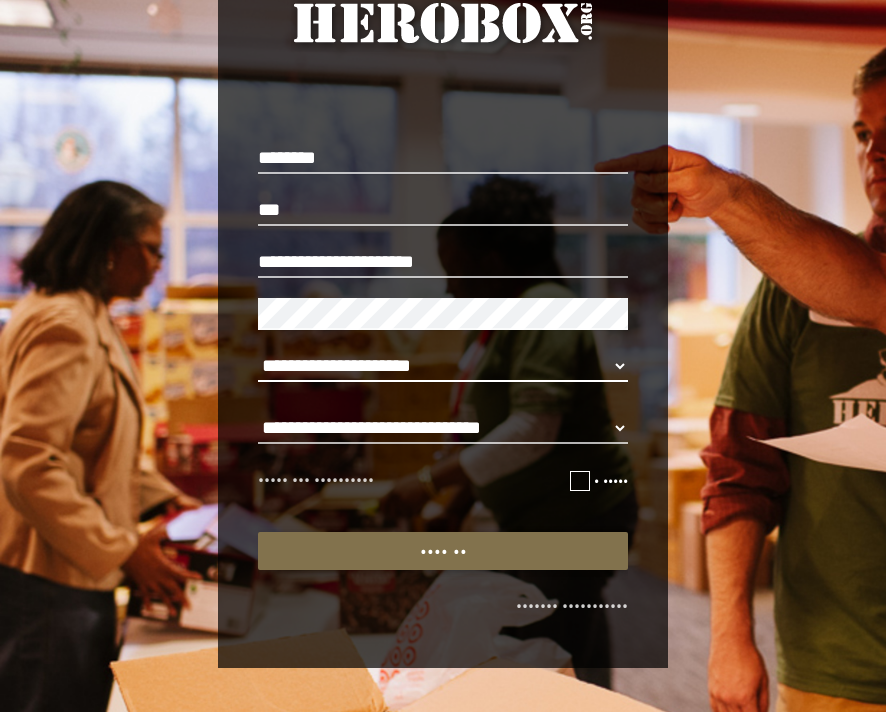 click on "•••••••••••••••••••••
••••••••••••••••• •••••••••••••••••••••••••••••••••••••••••••••••" at bounding box center (443, 366) 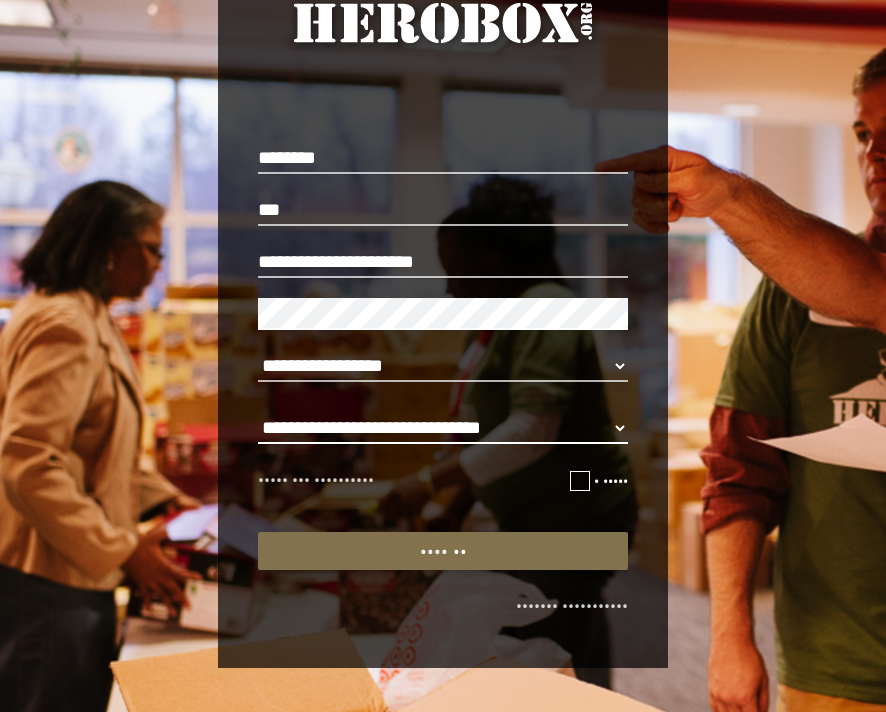 click on "•••••••••••••••••••••••••••••••
•••••••• ••••••••• •••••••••••••••• ••••••••••••• •••••••••••••••••••• •••••" at bounding box center (443, 428) 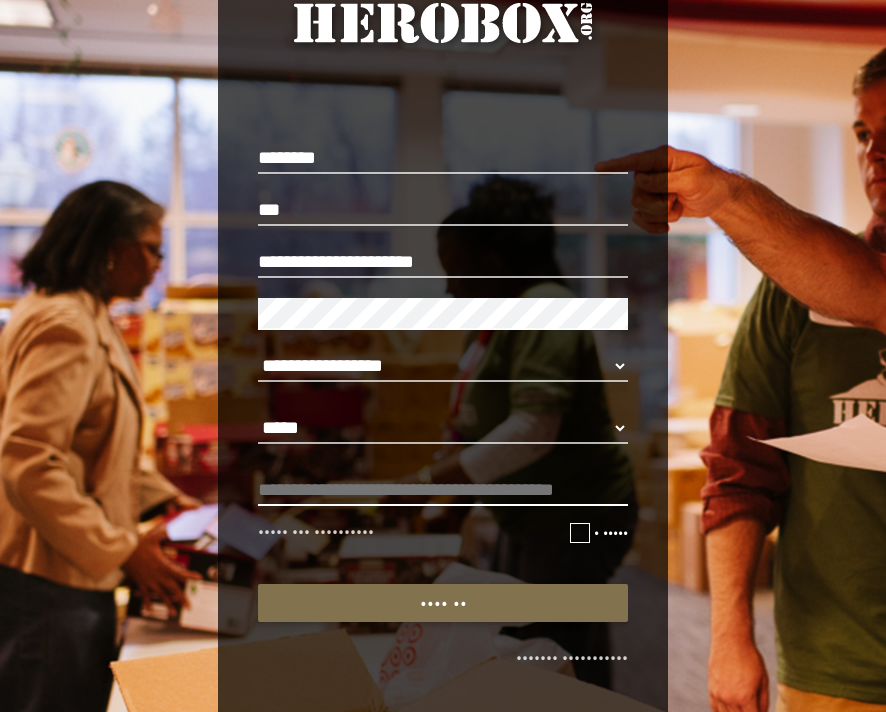 click at bounding box center (443, 490) 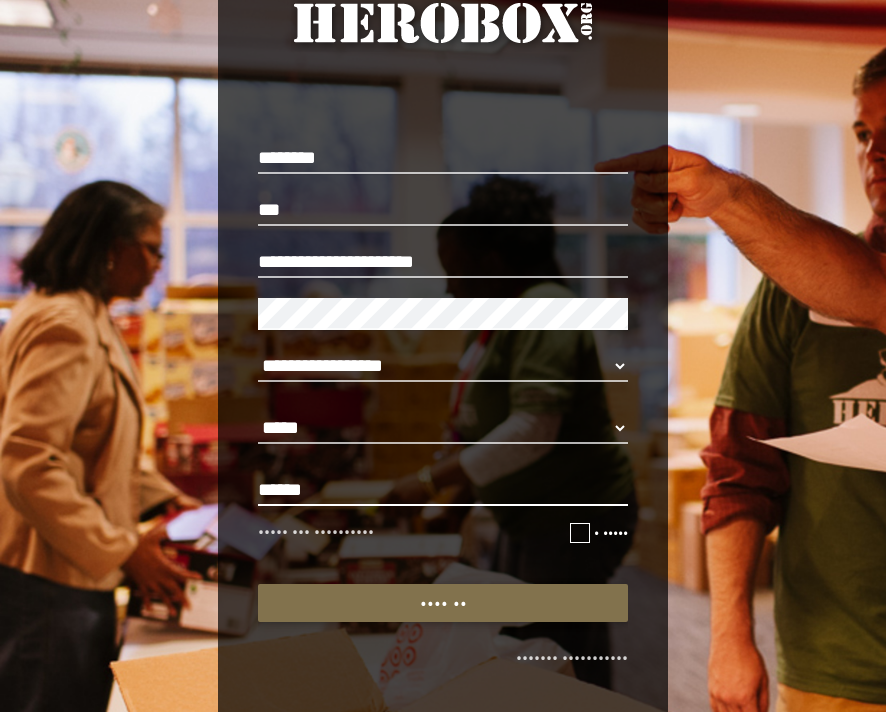 type on "••••••" 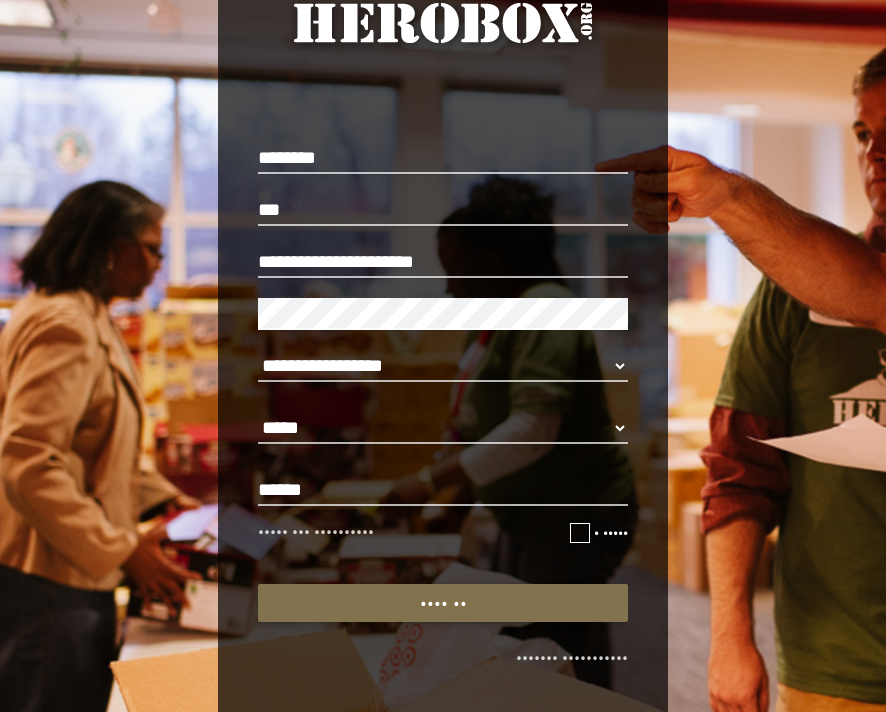 click at bounding box center [580, 533] 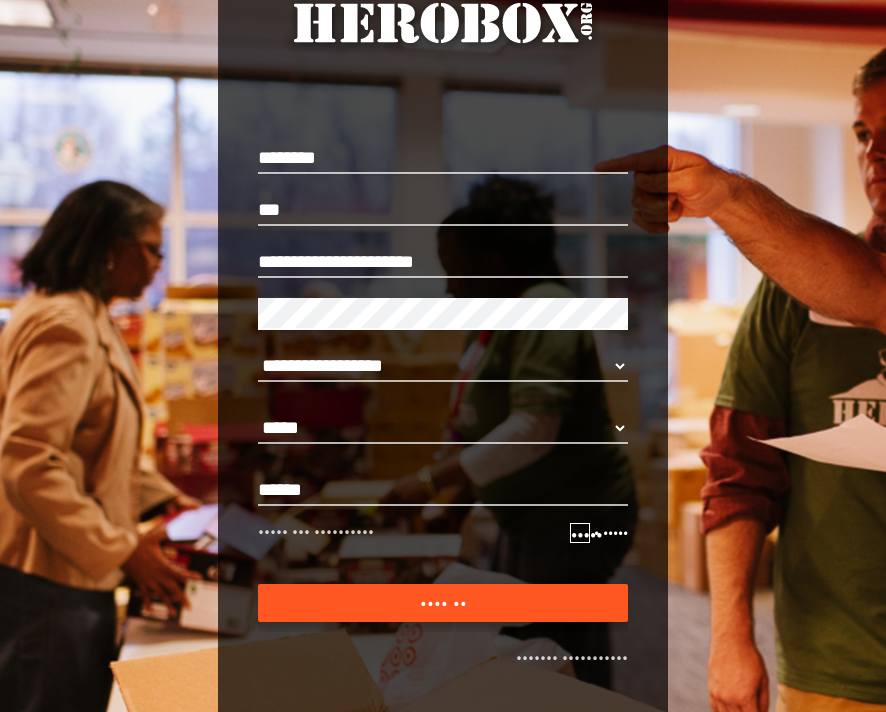 click on "•••• ••" at bounding box center (443, 603) 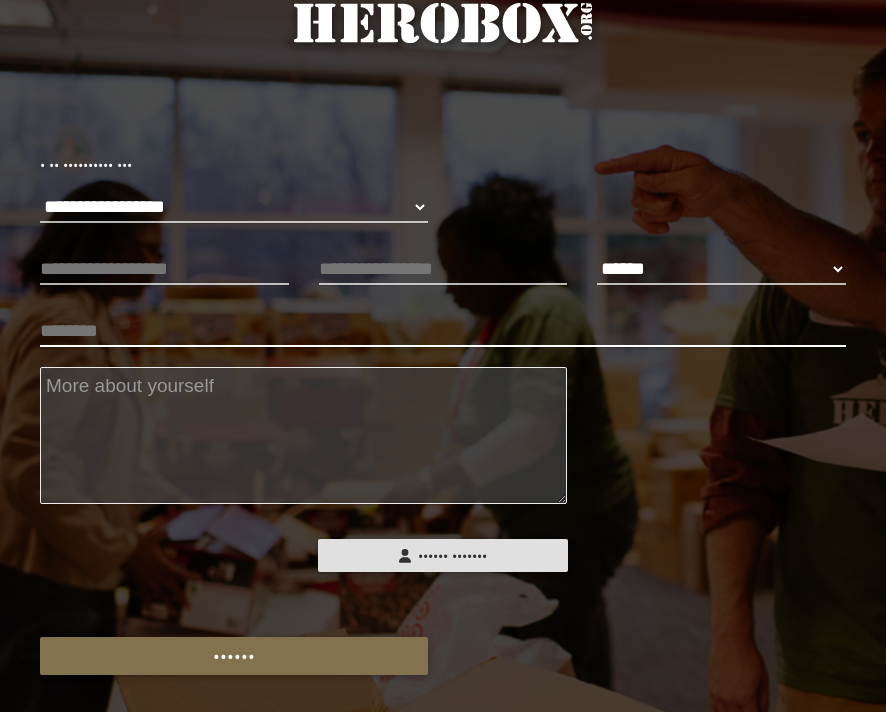 click at bounding box center [443, 331] 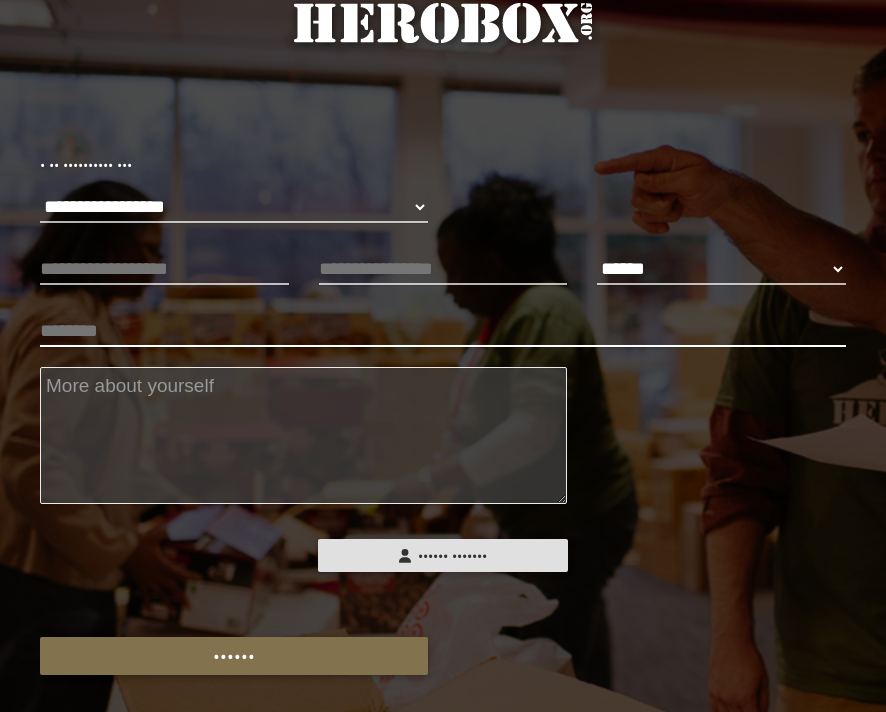 type on "•••••••" 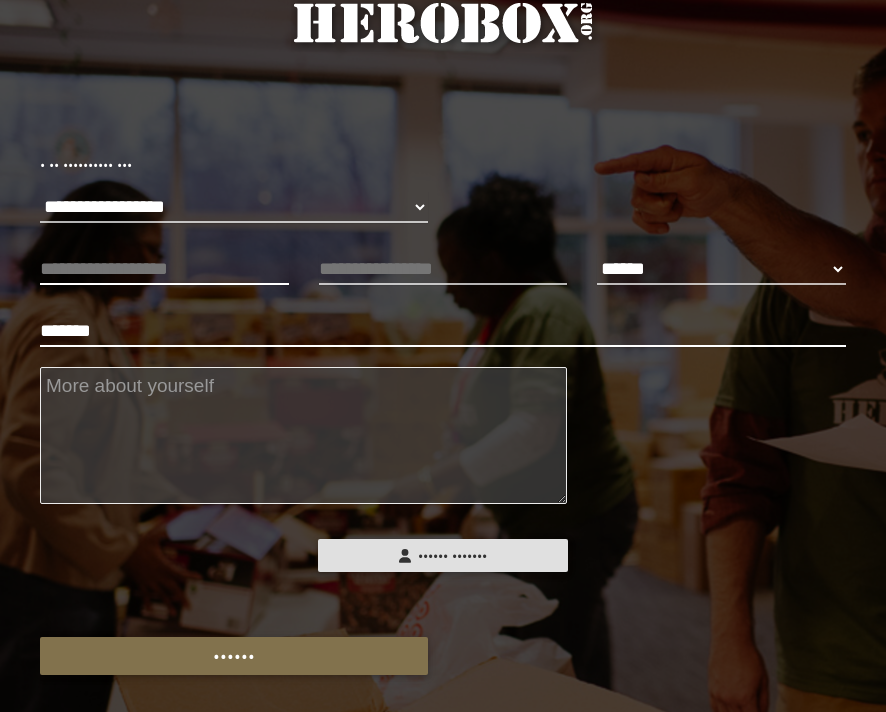 type on "•••••••••••••••••••••••••••••••••••••" 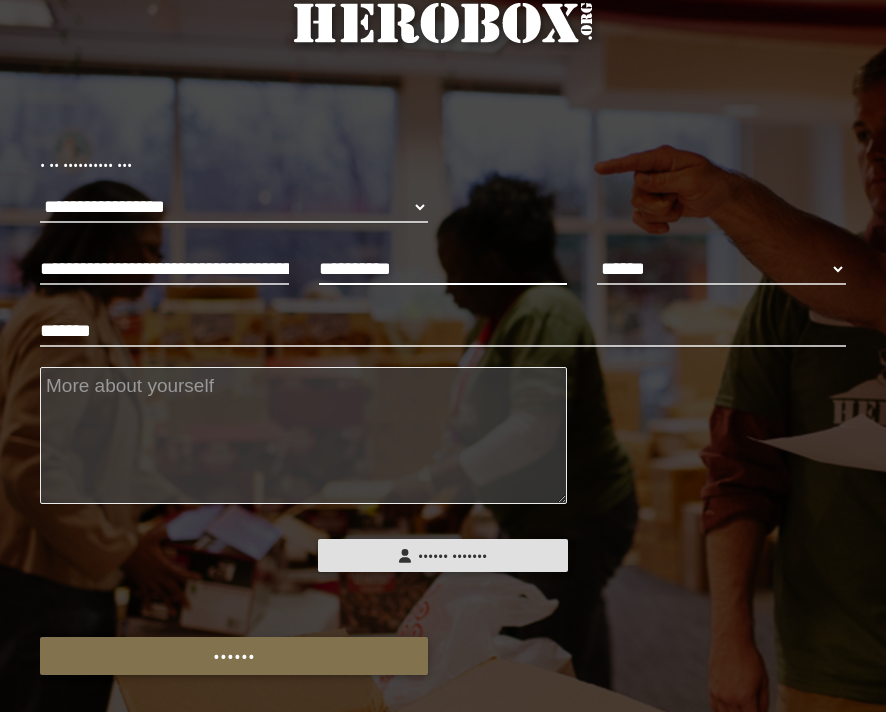 drag, startPoint x: 442, startPoint y: 269, endPoint x: 349, endPoint y: 272, distance: 93.04838 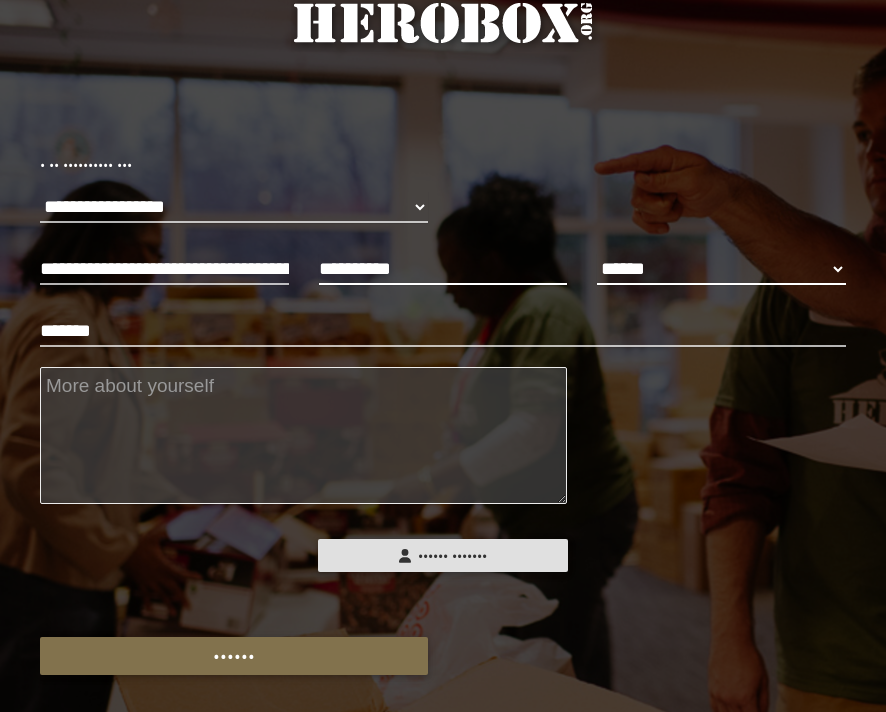 type on "••••••••••" 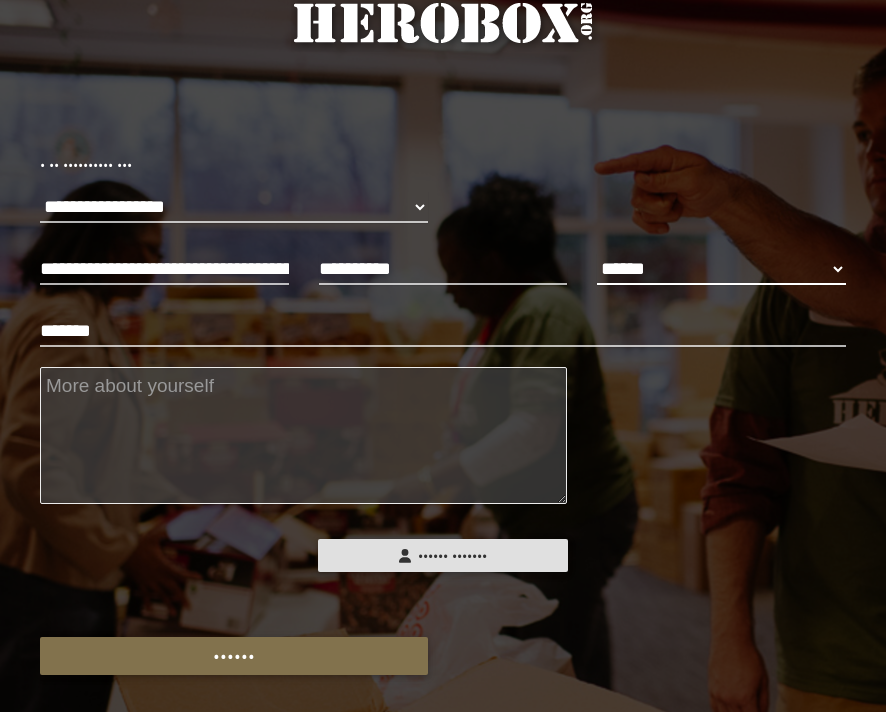 click on "••••••
•••• ••••••" at bounding box center (721, 269) 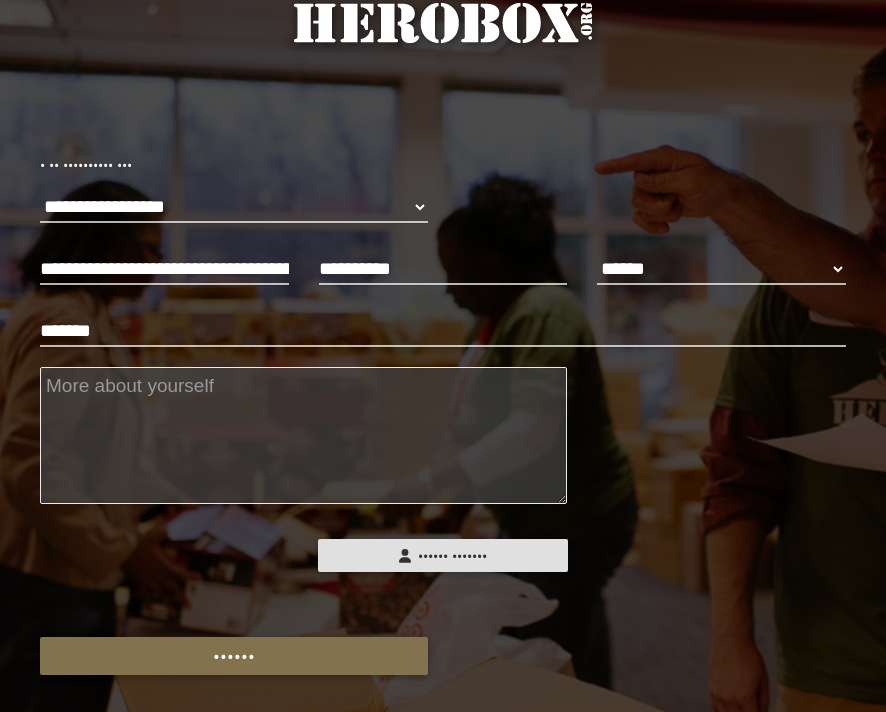 click at bounding box center [303, 435] 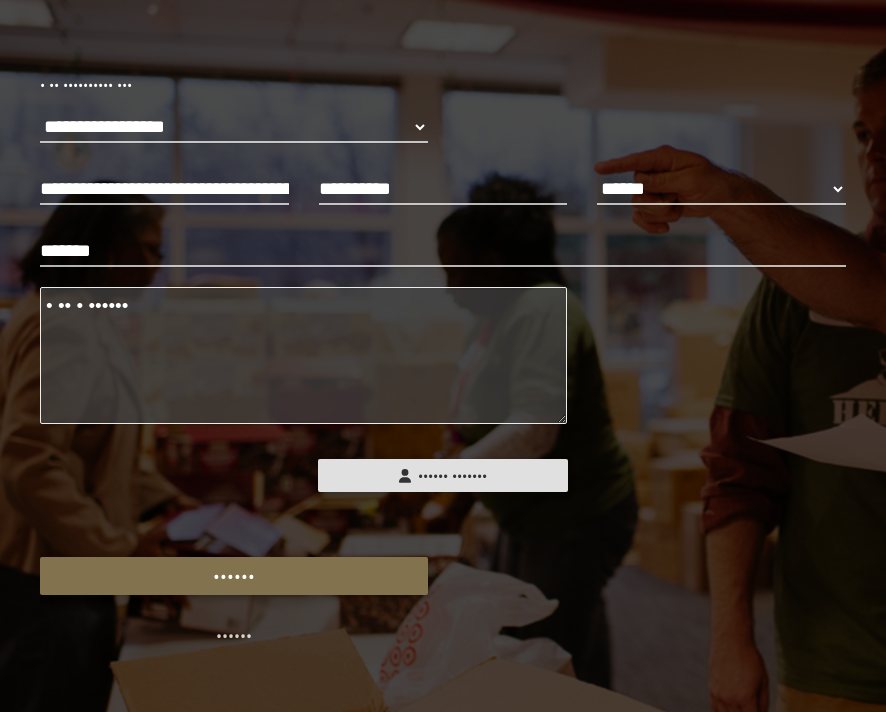 scroll, scrollTop: 192, scrollLeft: 0, axis: vertical 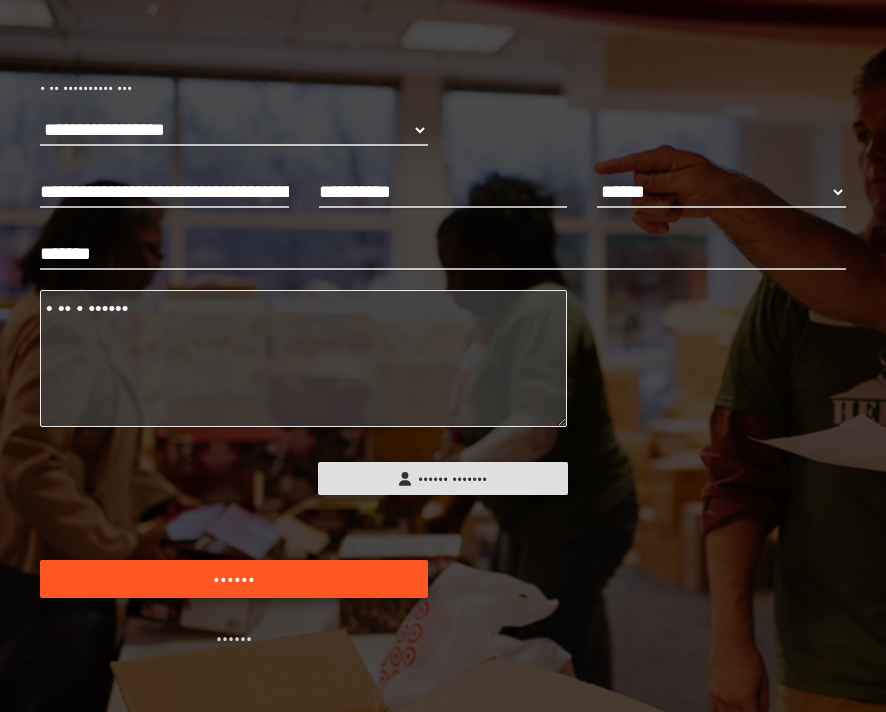 type on "• •• • ••••••" 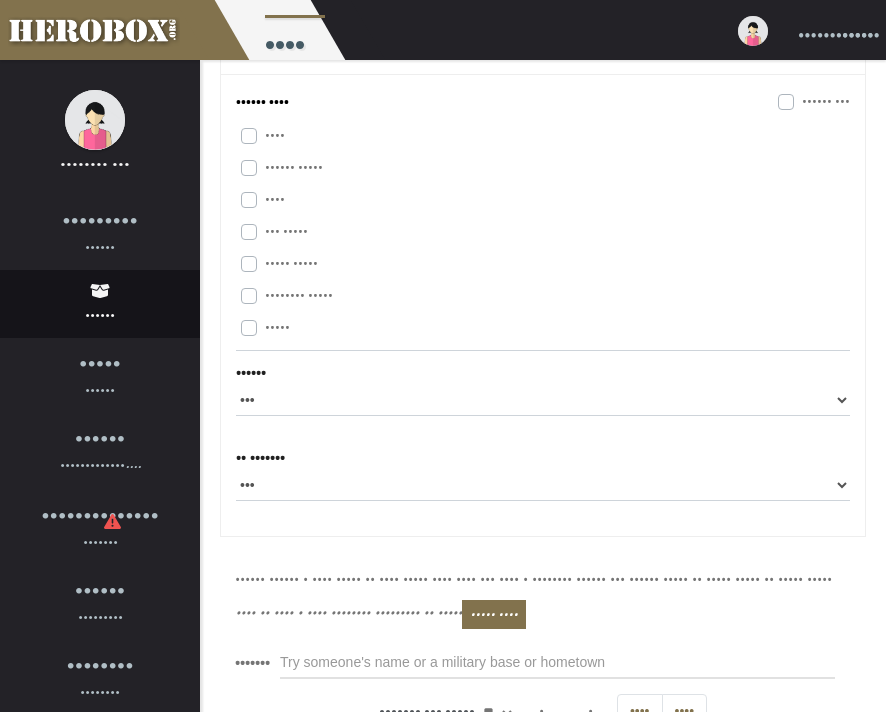 scroll, scrollTop: 59, scrollLeft: 0, axis: vertical 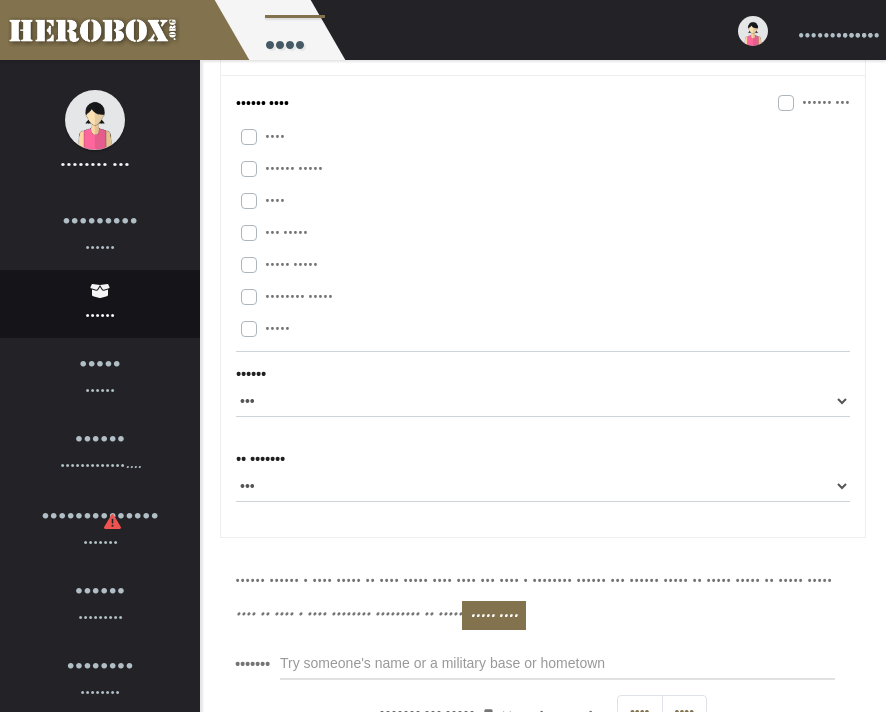 click on "•••••• •••••" at bounding box center (294, 168) 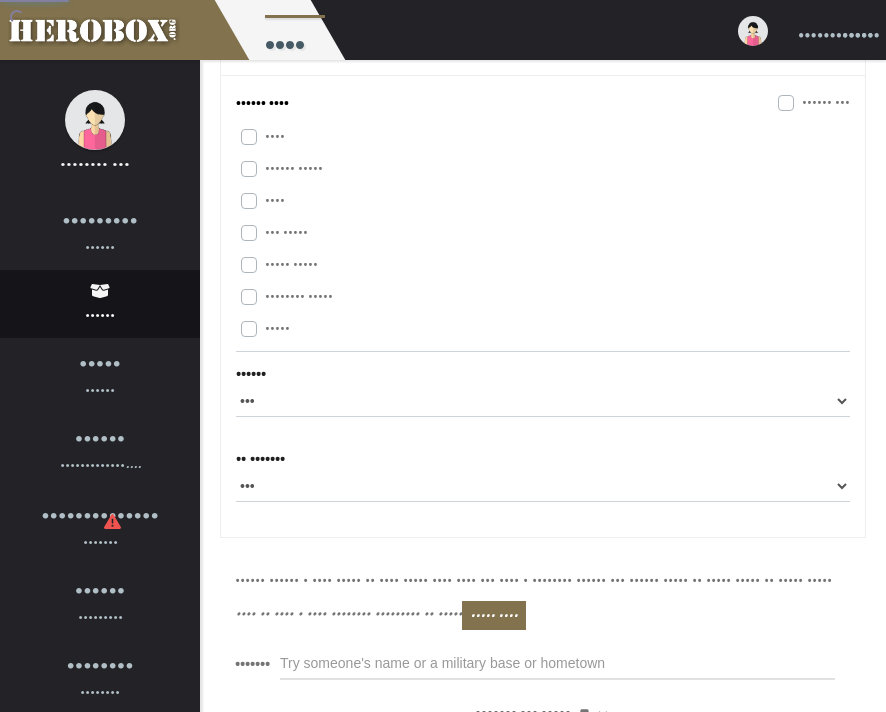 click on "••••" at bounding box center [545, 201] 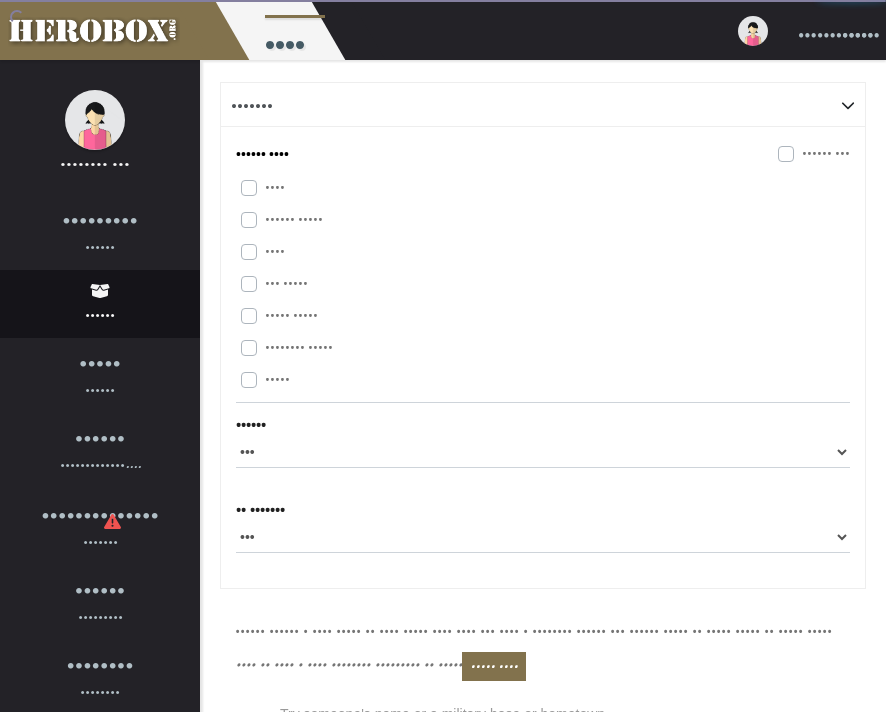 scroll, scrollTop: 0, scrollLeft: 0, axis: both 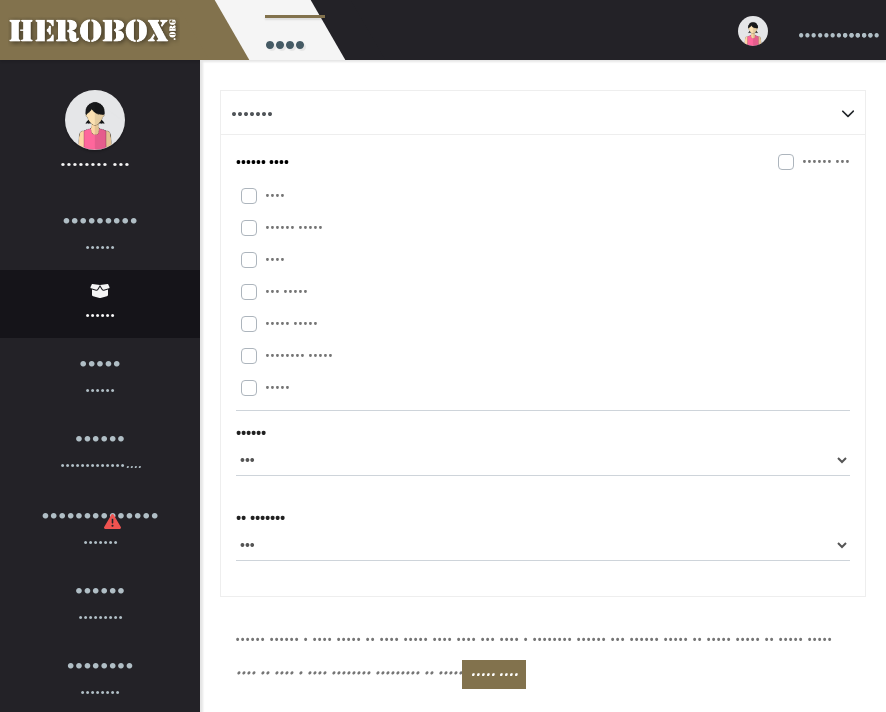 click on "••••" at bounding box center [275, 259] 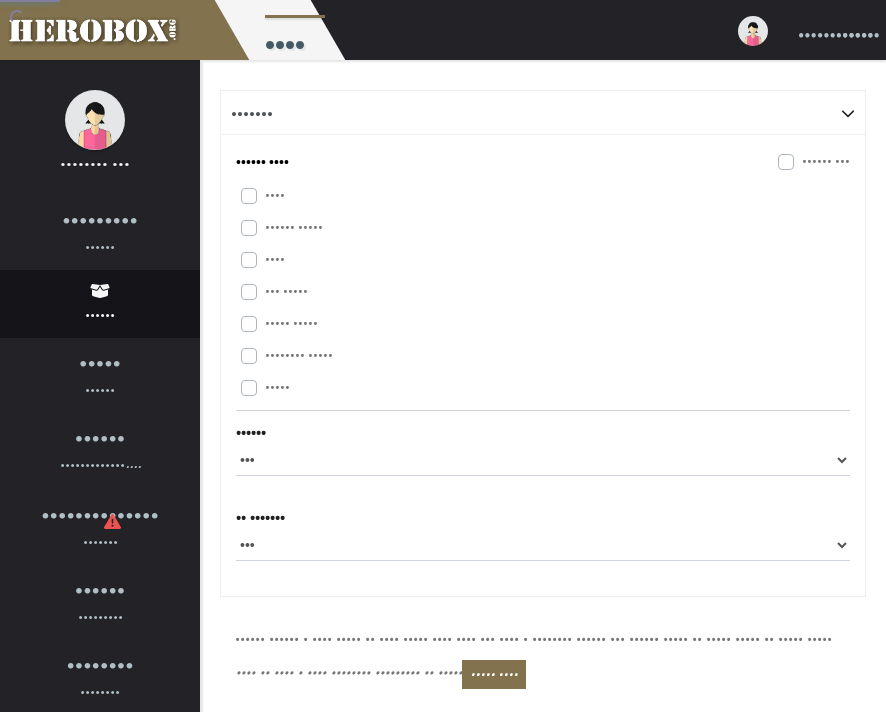 click on "••• •••••" at bounding box center (286, 291) 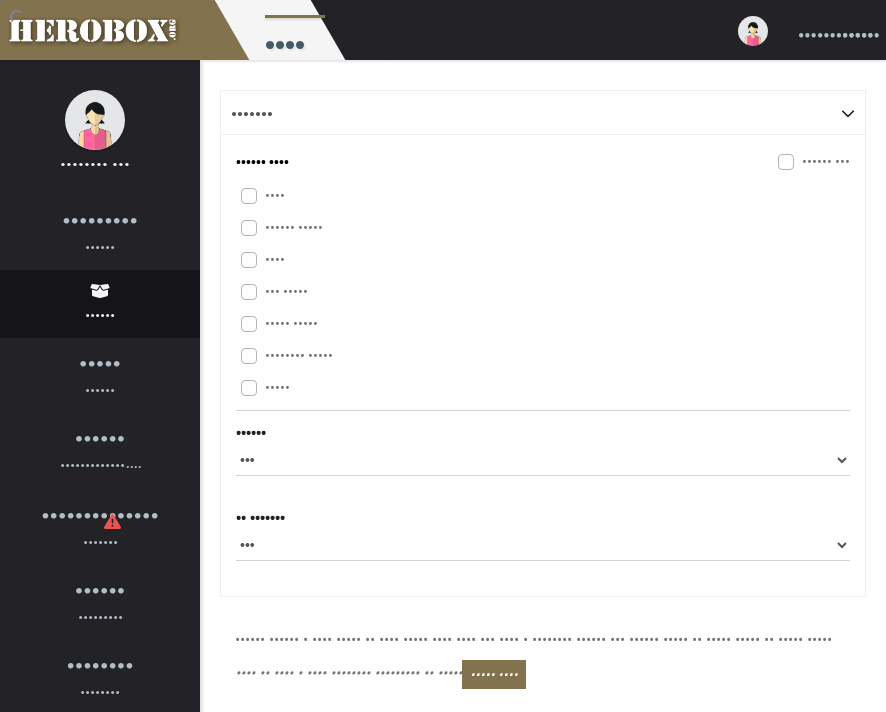 click on "••••• •••••" at bounding box center (291, 323) 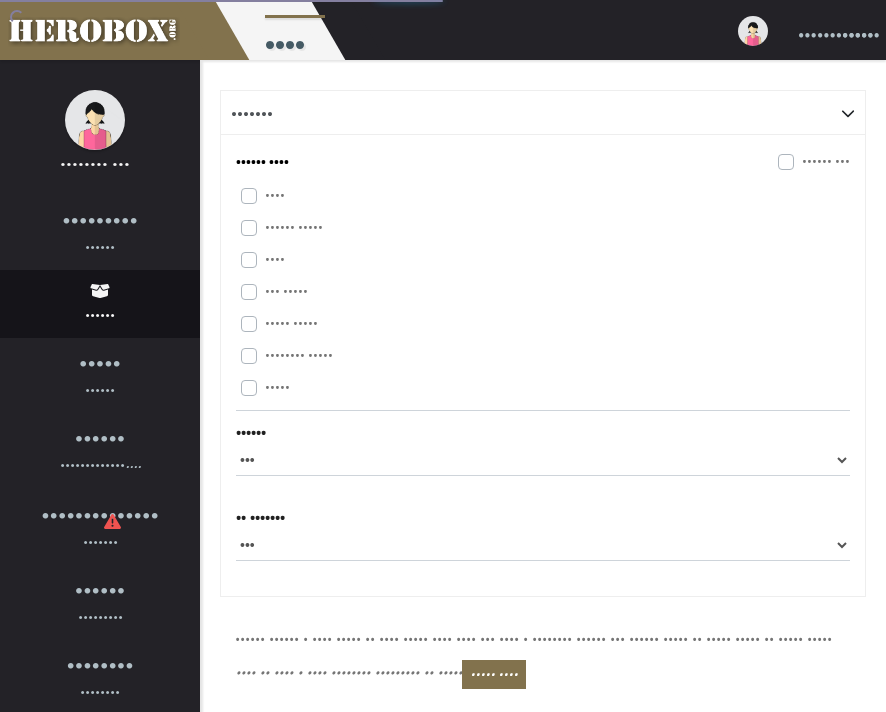 click on "•••••••• •••••" at bounding box center [299, 355] 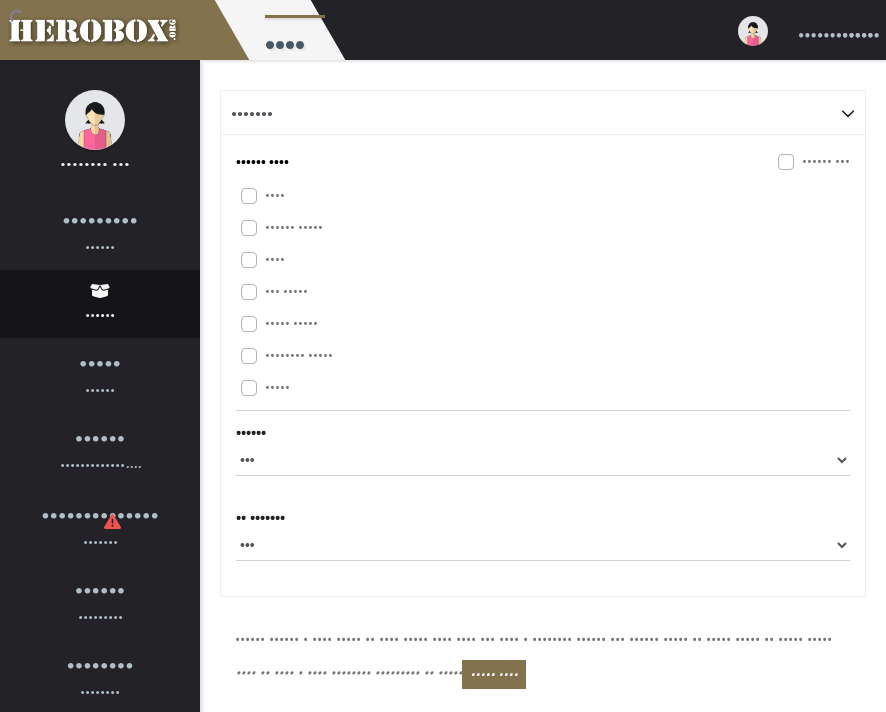 click on "•••••" at bounding box center (277, 387) 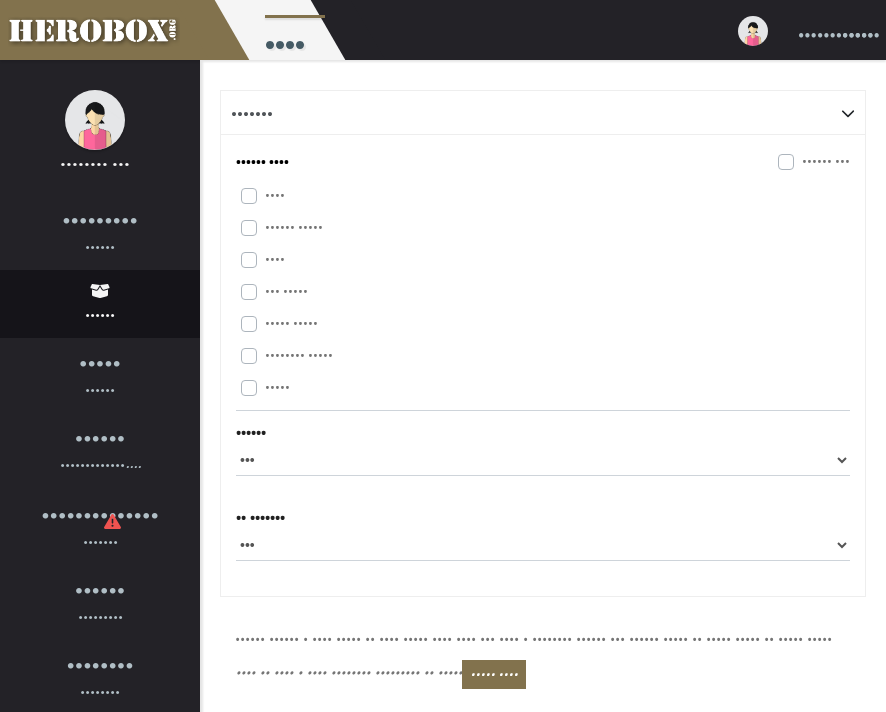 click on "•••
••••
••••••" at bounding box center [543, 460] 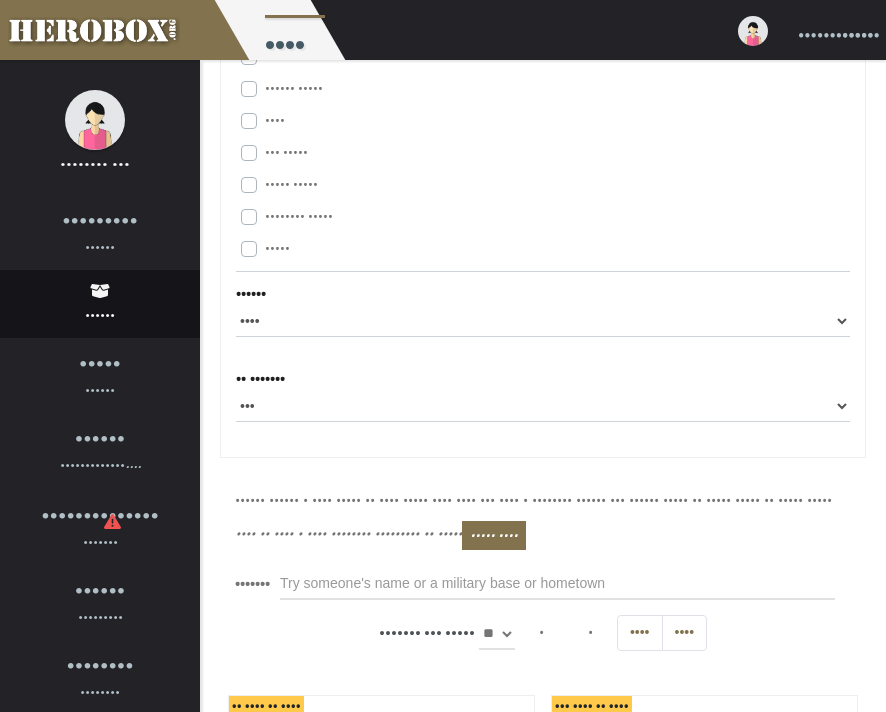scroll, scrollTop: 138, scrollLeft: 0, axis: vertical 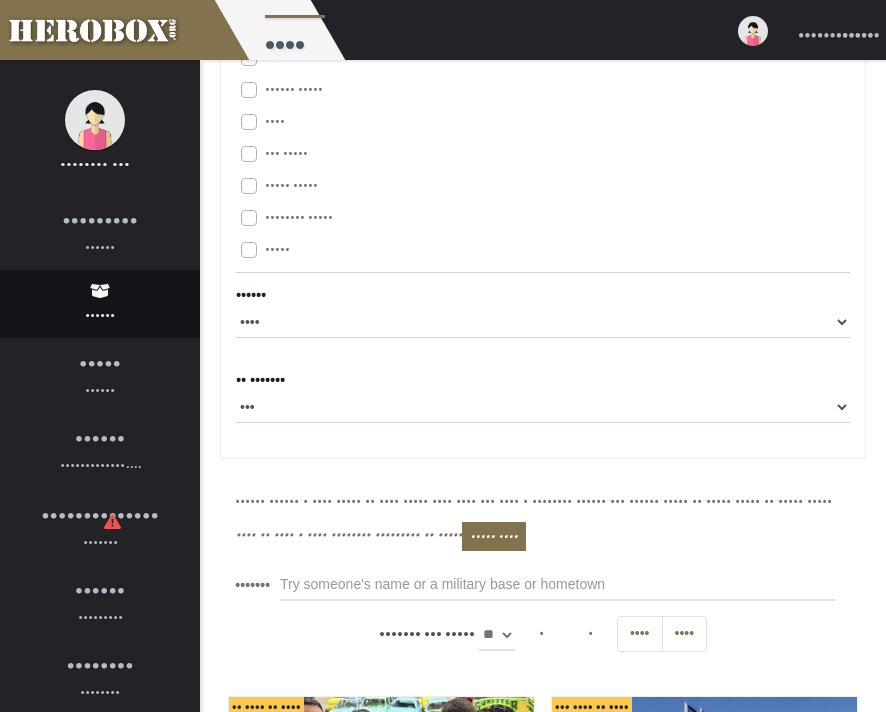 click on "•••
••••
••••••" at bounding box center (543, 322) 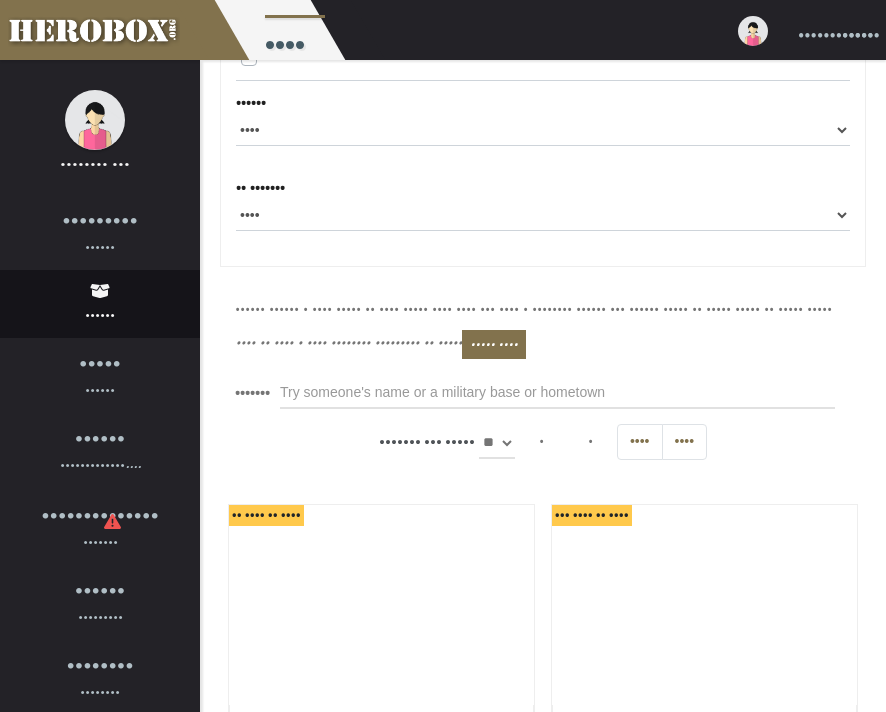 scroll, scrollTop: 362, scrollLeft: 0, axis: vertical 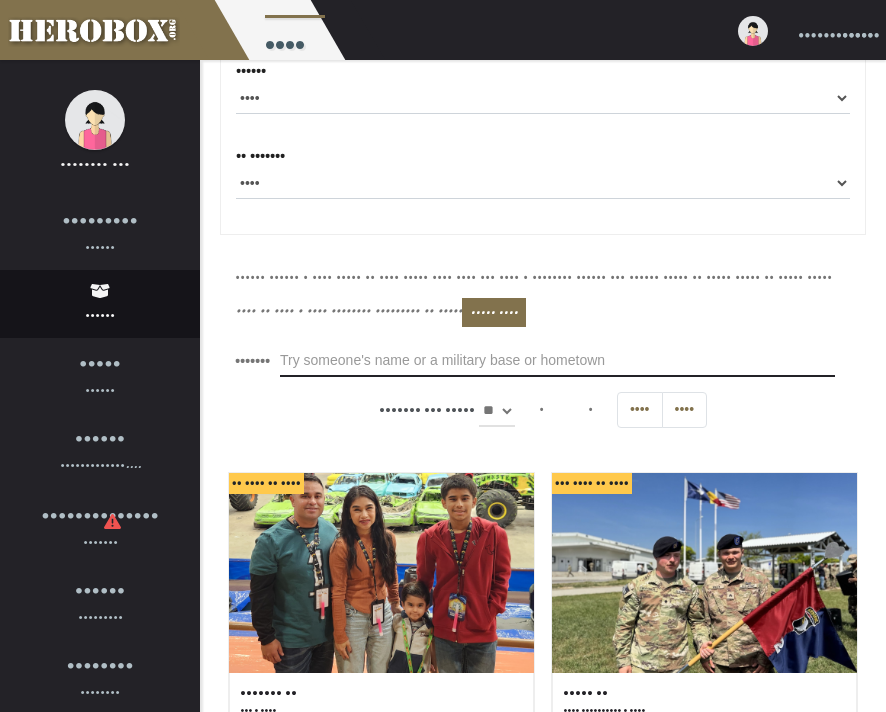 click at bounding box center (557, 361) 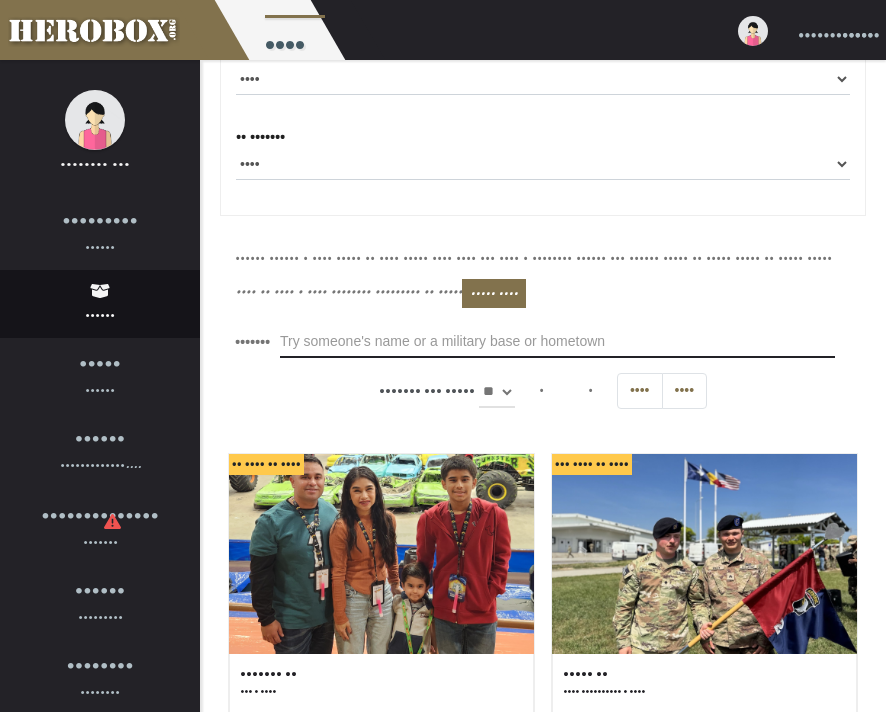 scroll, scrollTop: 389, scrollLeft: 0, axis: vertical 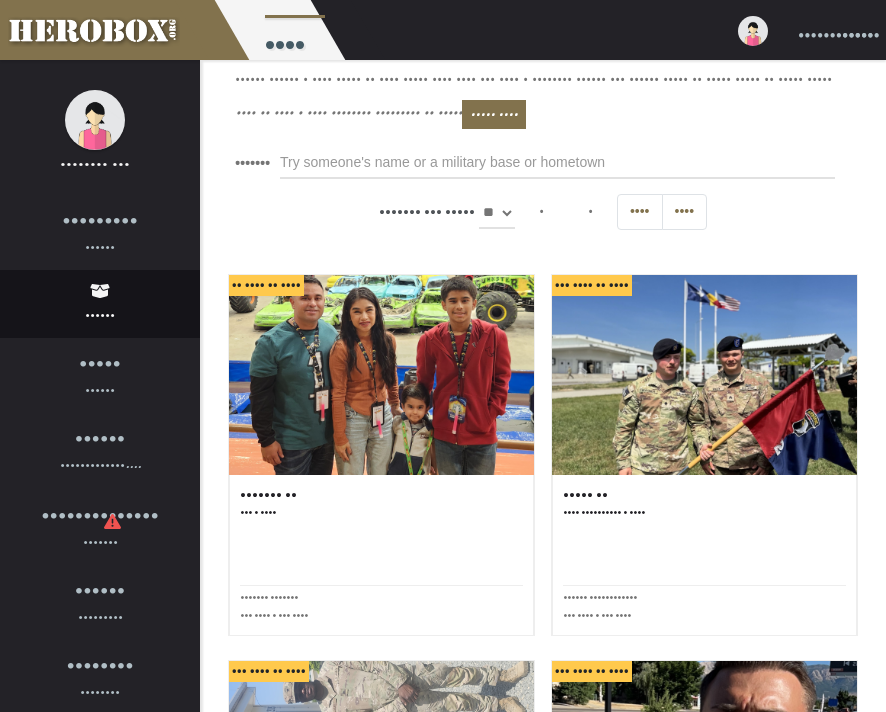 click on "**
**
**" at bounding box center (497, 213) 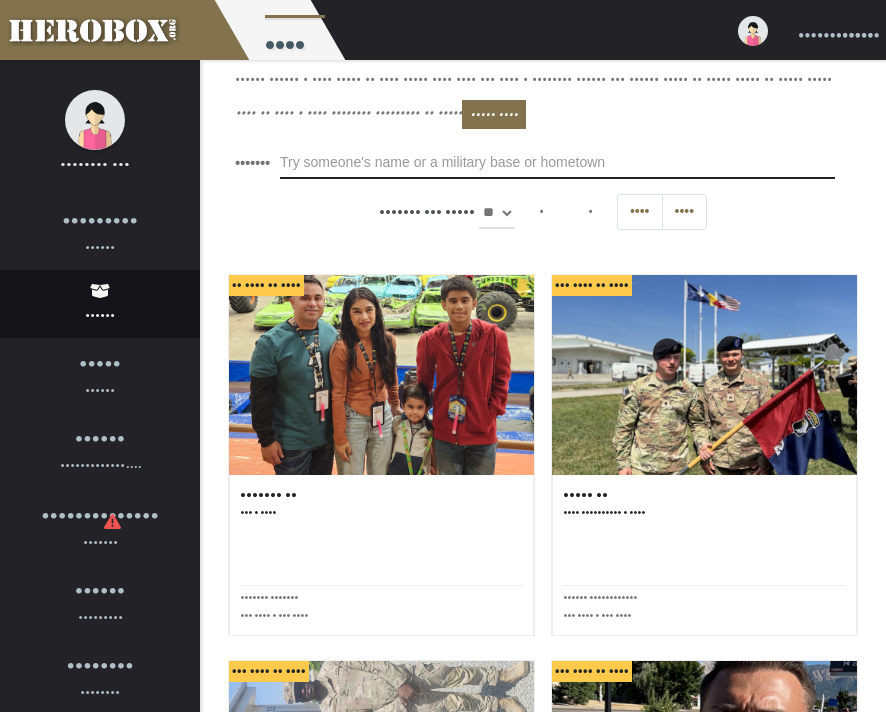 click at bounding box center [557, 163] 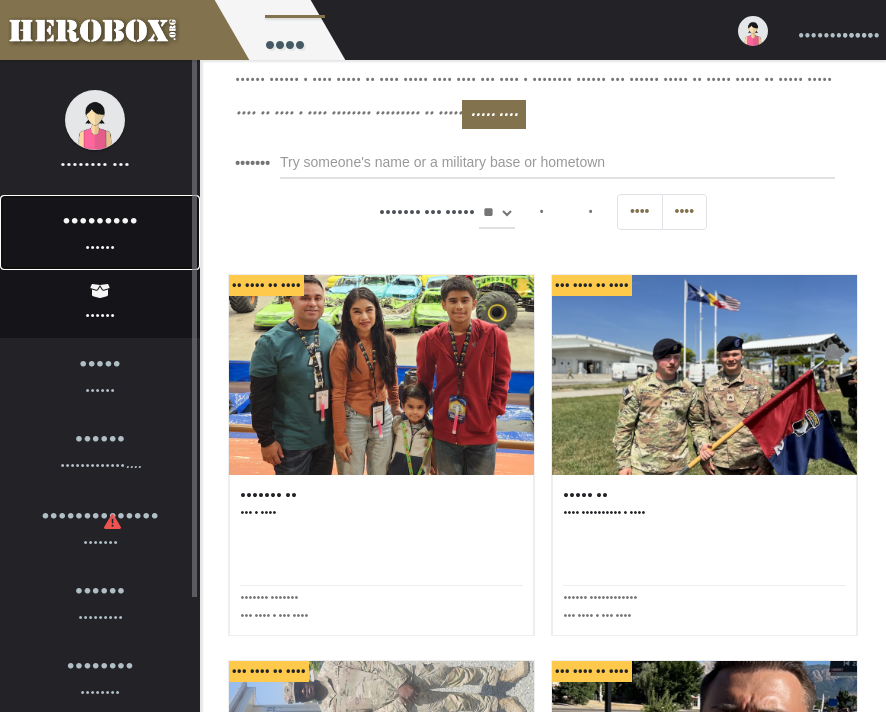click on "••••••" at bounding box center [100, 247] 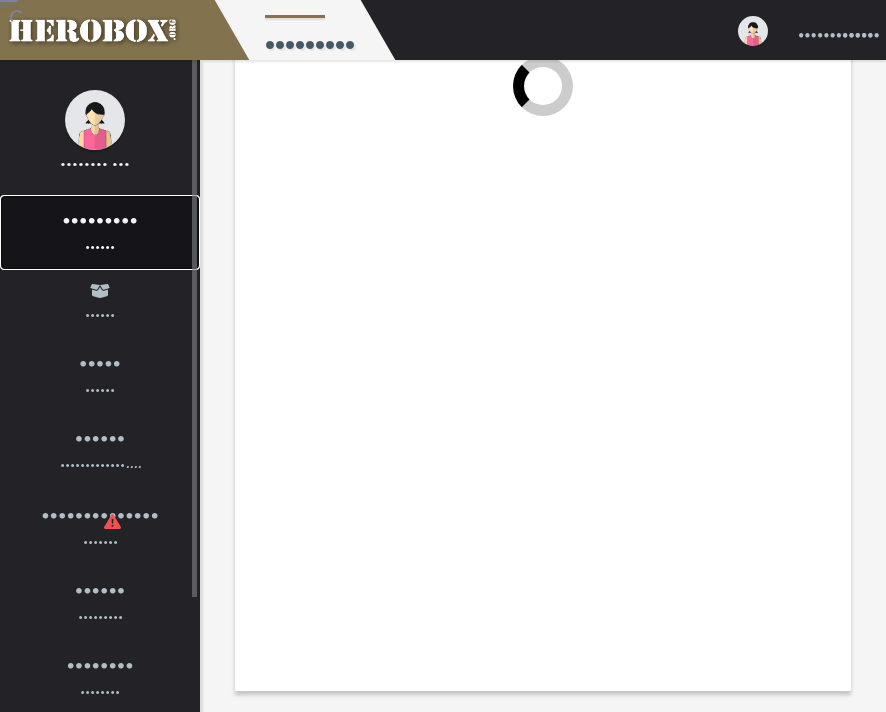 scroll, scrollTop: 552, scrollLeft: 0, axis: vertical 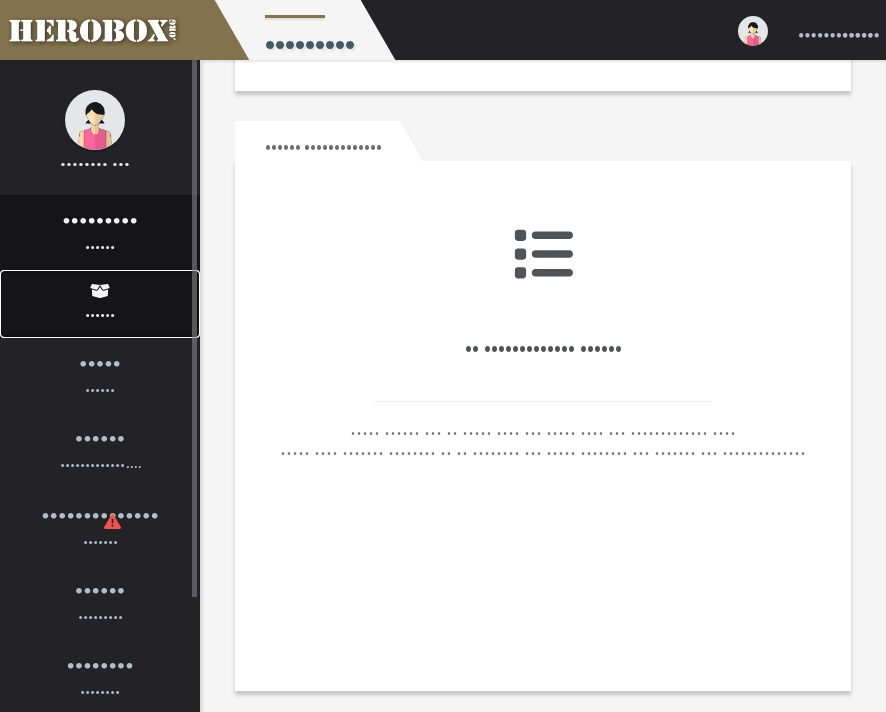 click at bounding box center [100, 291] 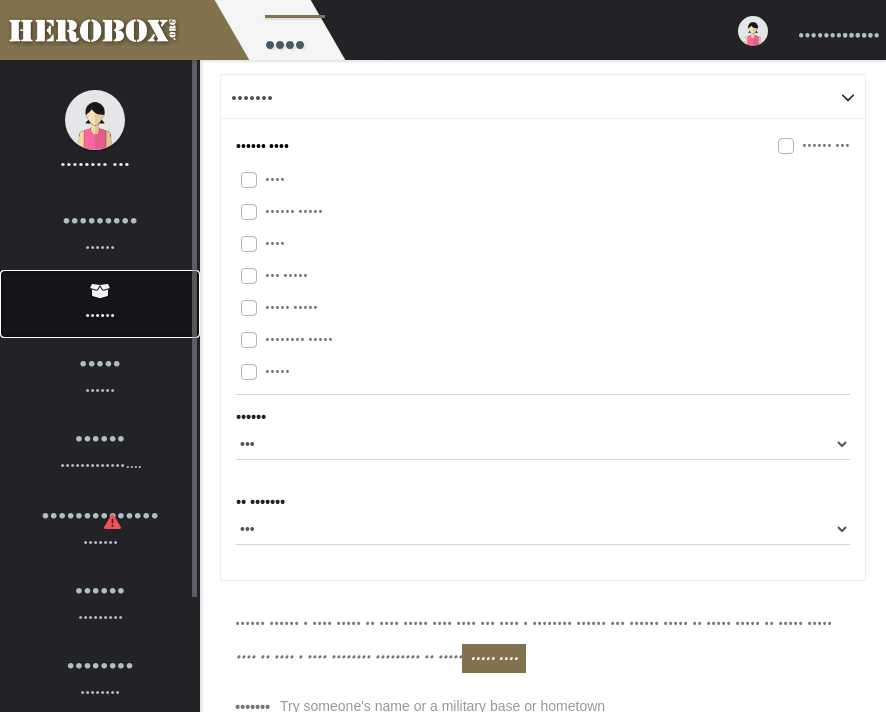 scroll, scrollTop: 0, scrollLeft: 0, axis: both 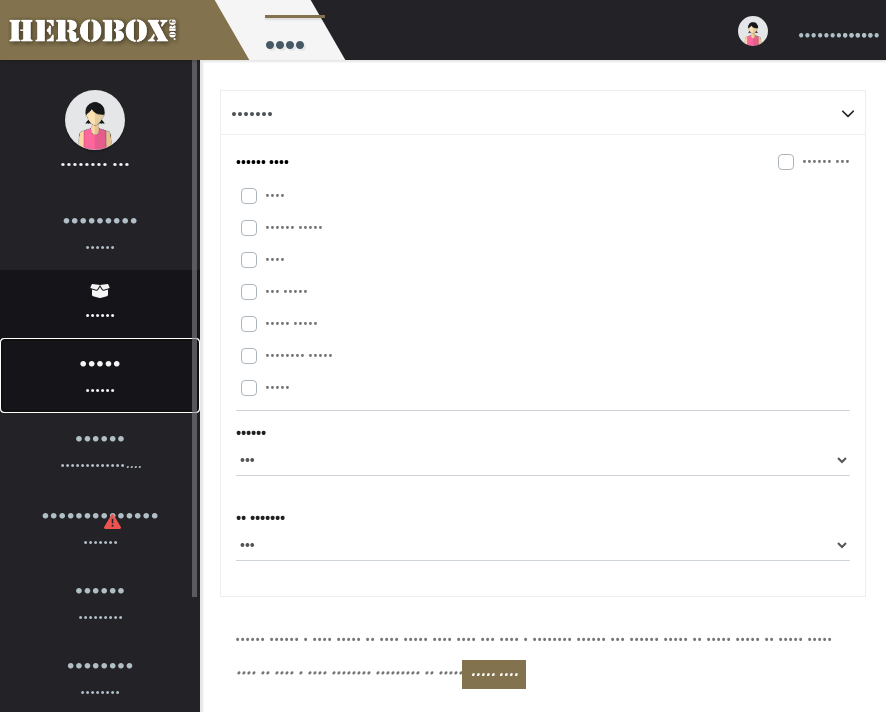 click on "•••••" at bounding box center [100, 217] 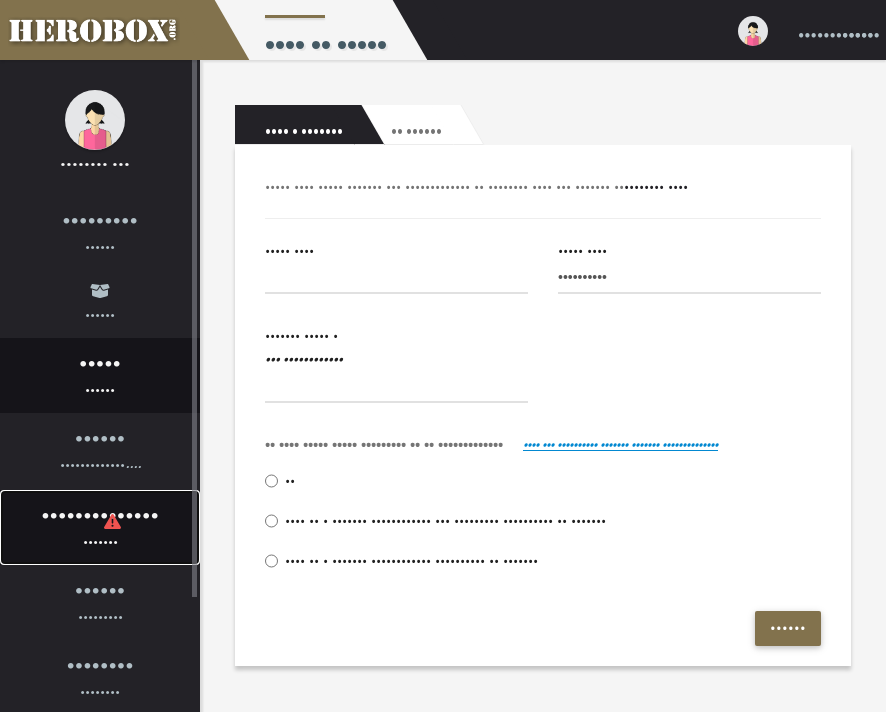 click on "•••••••" at bounding box center (100, 247) 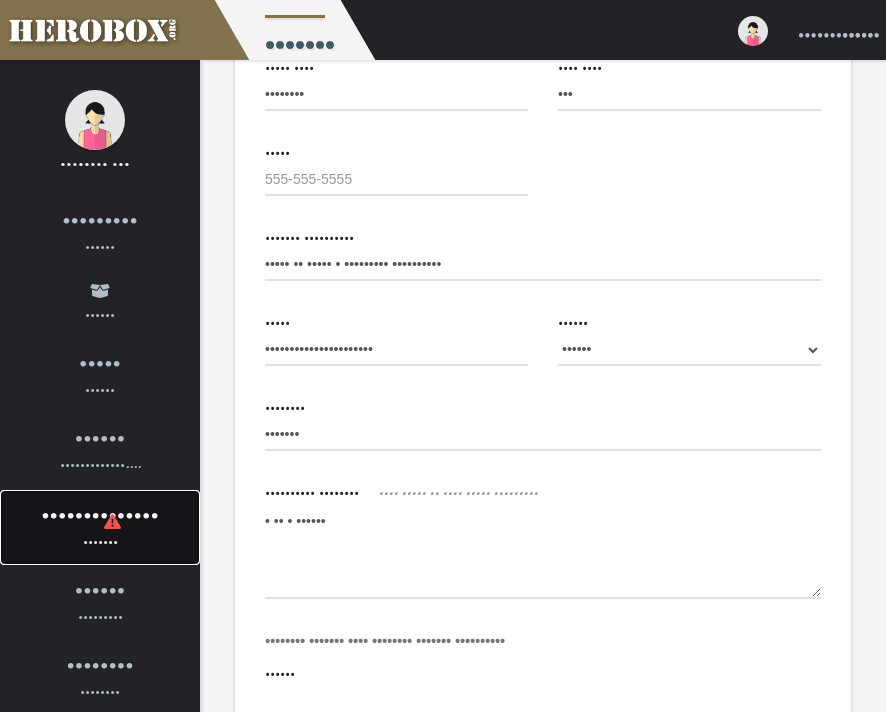 scroll, scrollTop: 124, scrollLeft: 0, axis: vertical 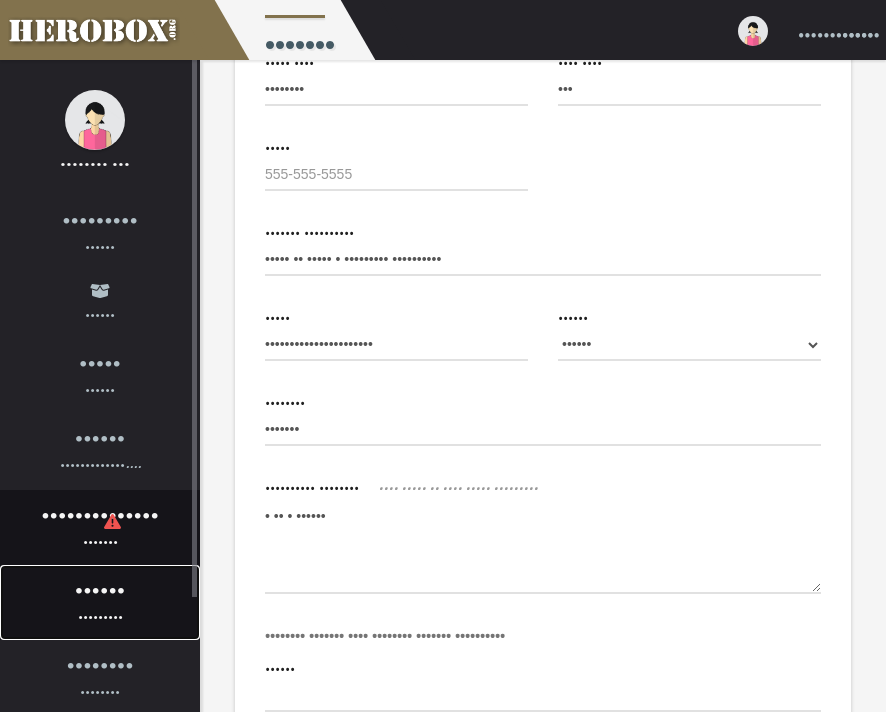 click on "•••••••••" at bounding box center [100, 247] 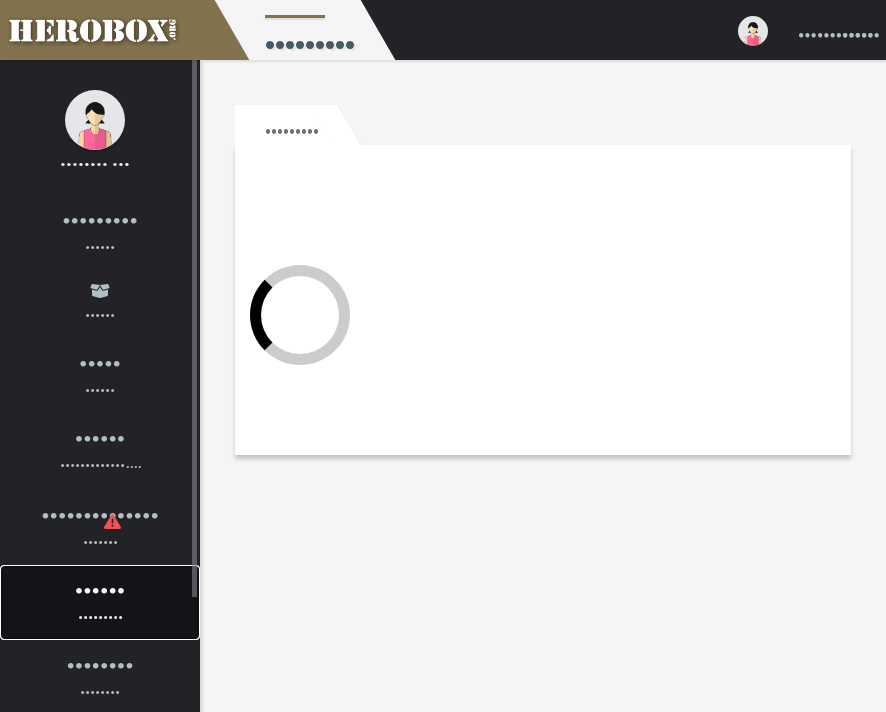 scroll, scrollTop: 0, scrollLeft: 0, axis: both 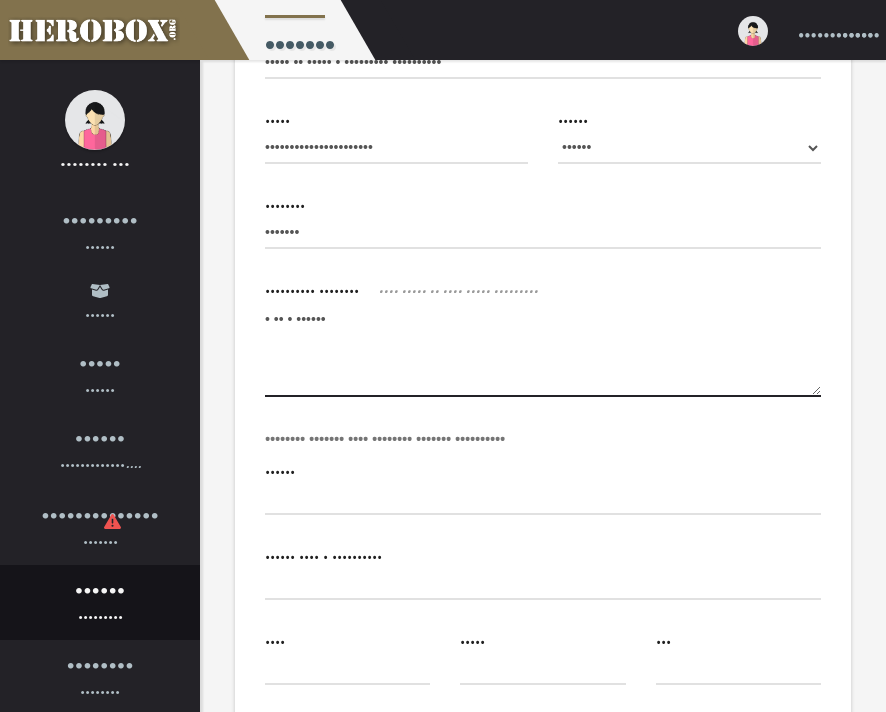 click on "• •• • ••••••" at bounding box center (543, 350) 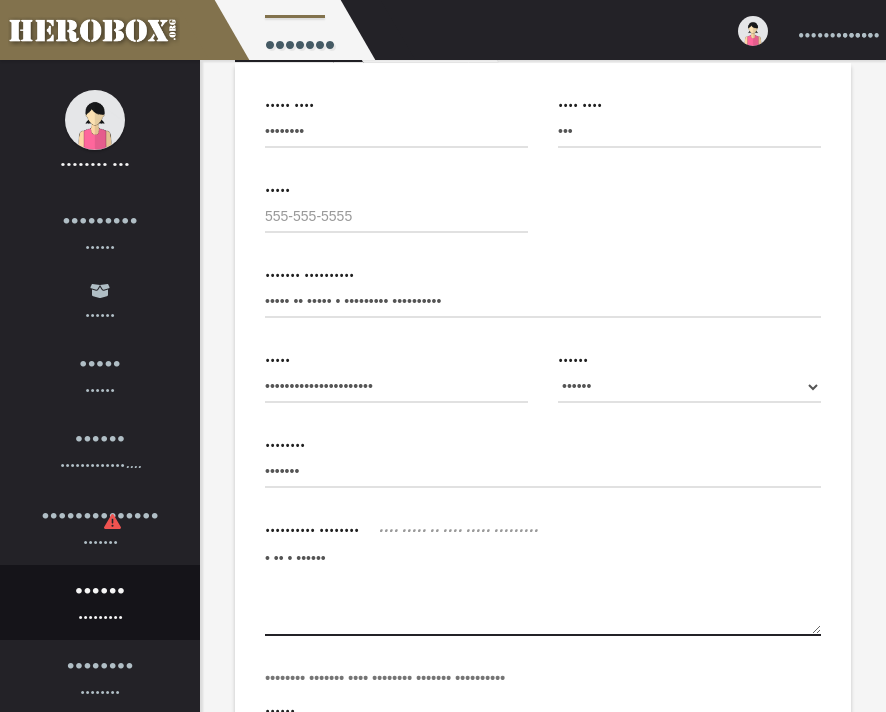 scroll, scrollTop: 81, scrollLeft: 0, axis: vertical 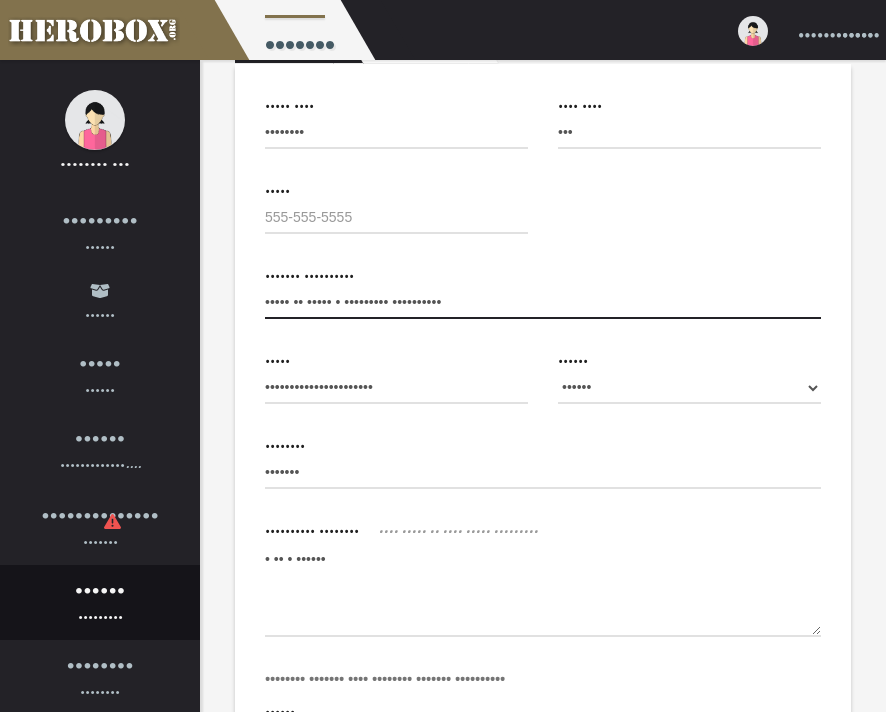 click on "••••• •• ••••• • ••••••••• ••••••••••" at bounding box center [543, 303] 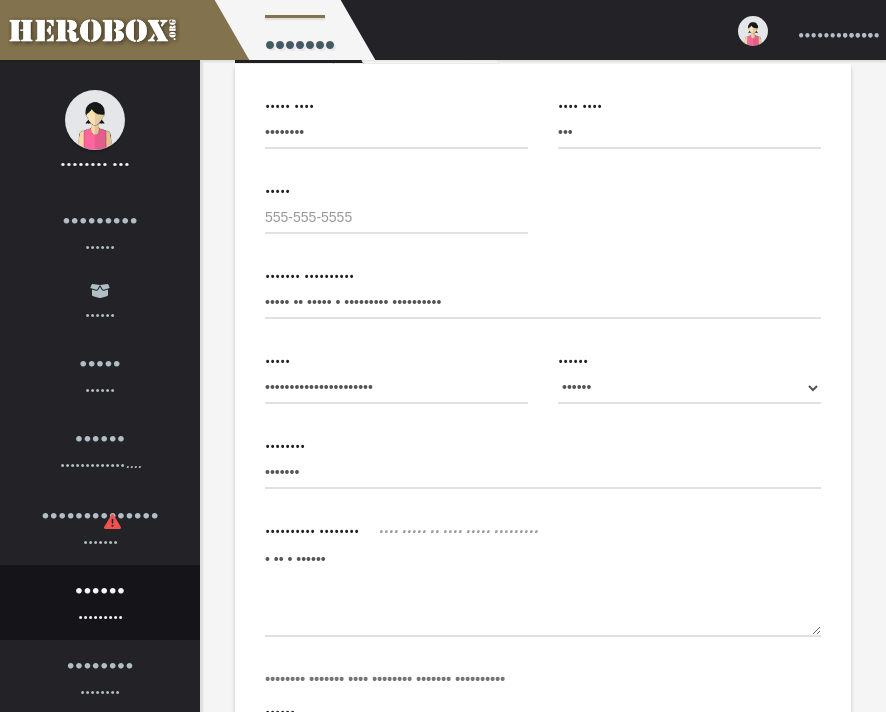 click on "••••••• ••••••••••
••••• •• ••••• • ••••••••• ••••••••••" at bounding box center [543, 291] 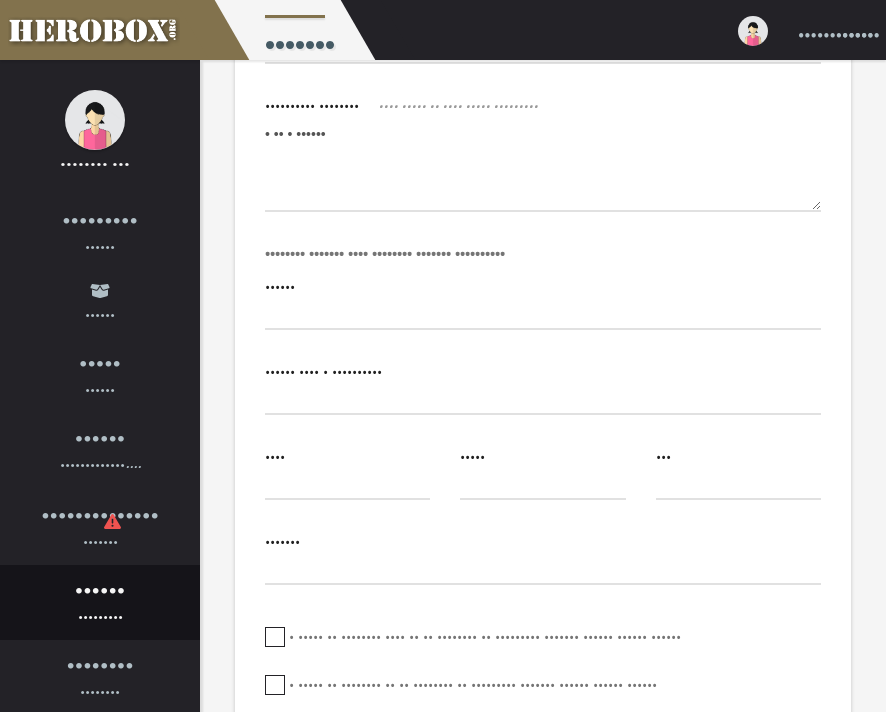 scroll, scrollTop: 490, scrollLeft: 0, axis: vertical 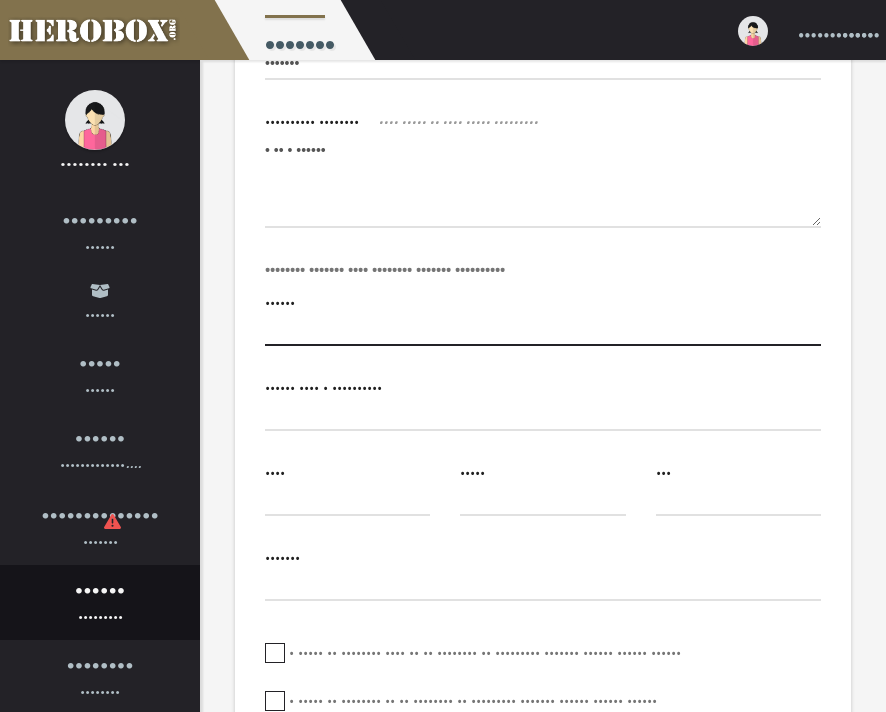 click at bounding box center (543, 330) 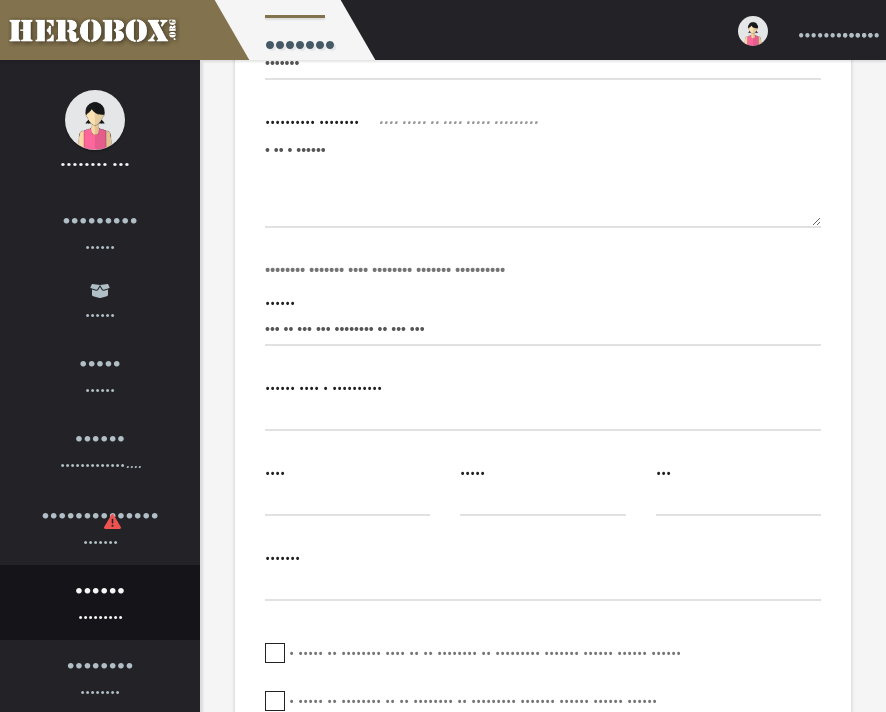 type on "••••••••" 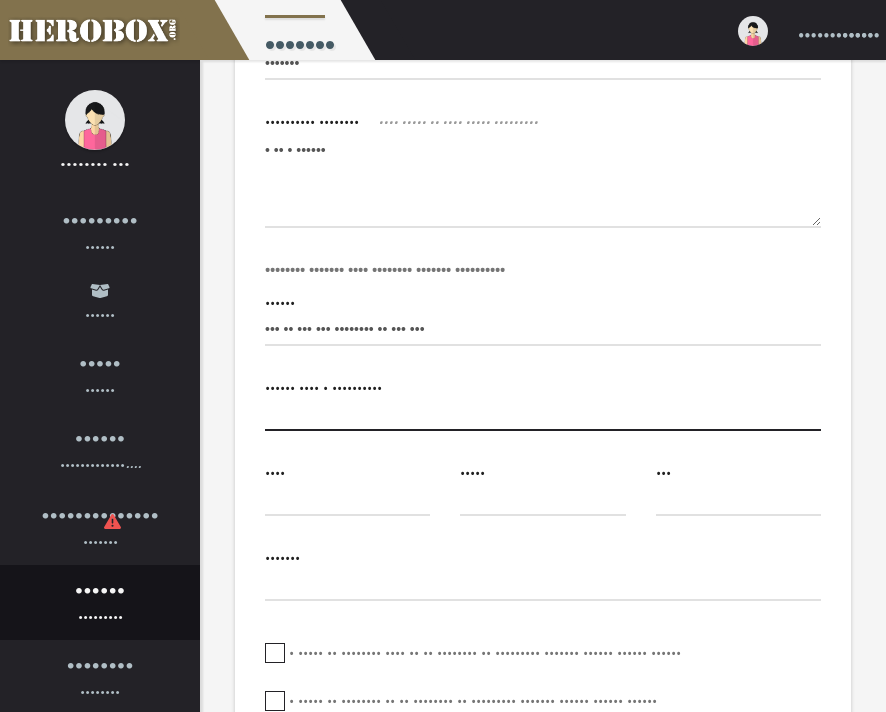 type on "••••" 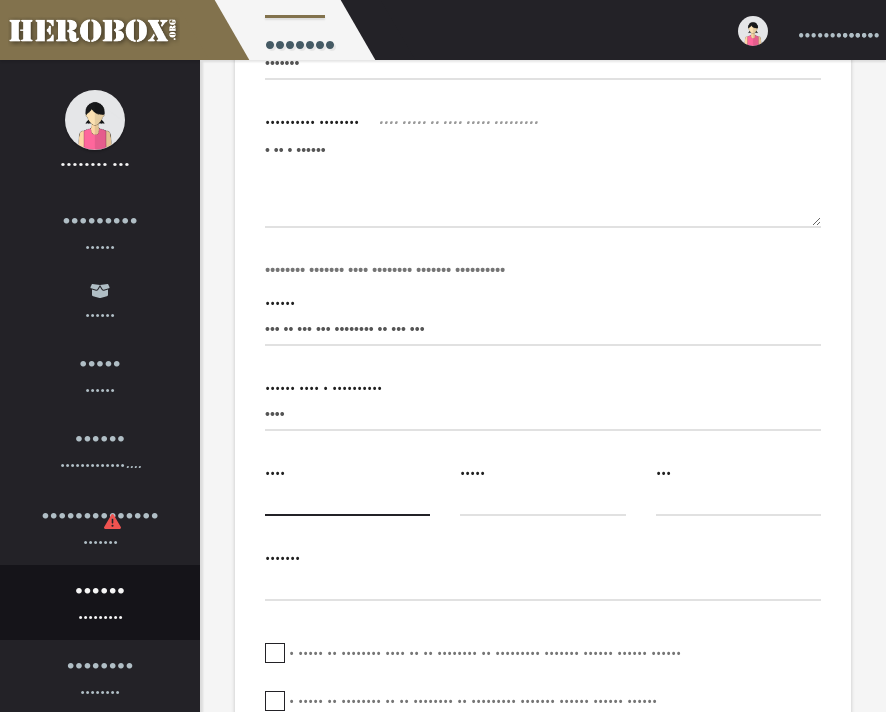 click at bounding box center (347, 500) 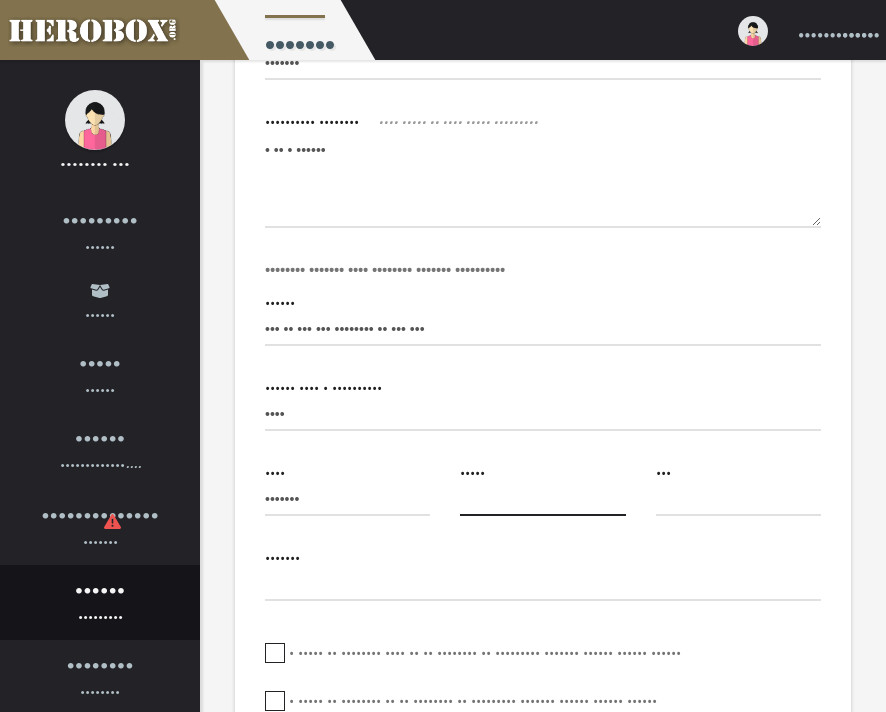 type on "••" 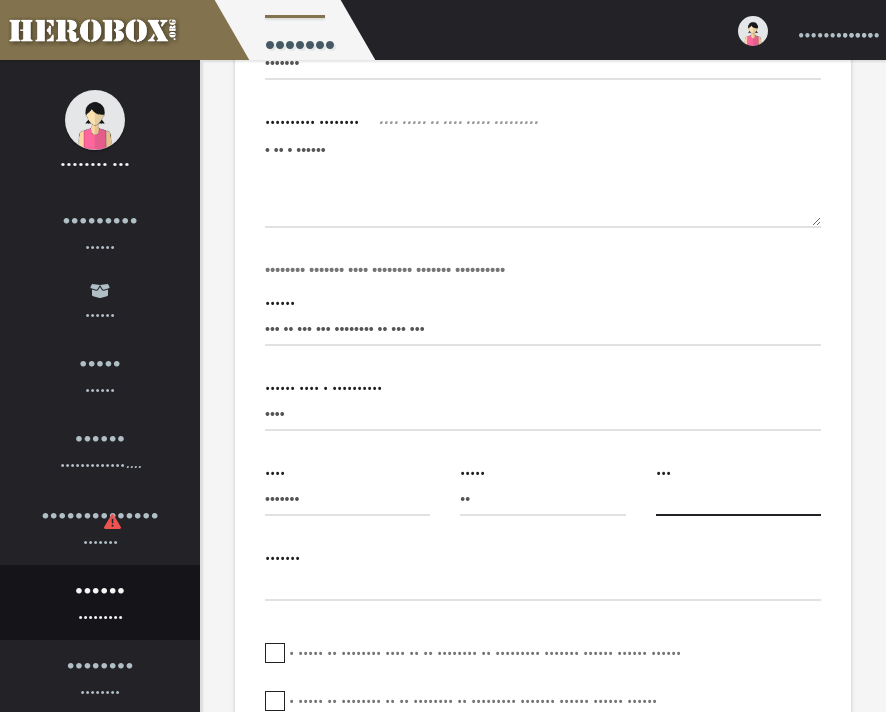 type on "••• •••" 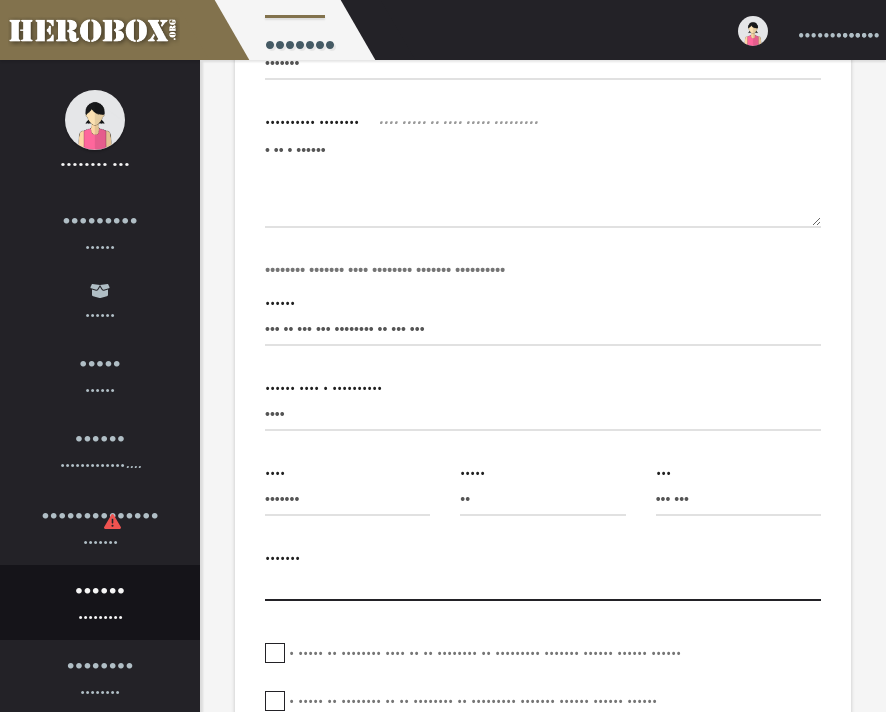type on "••••••" 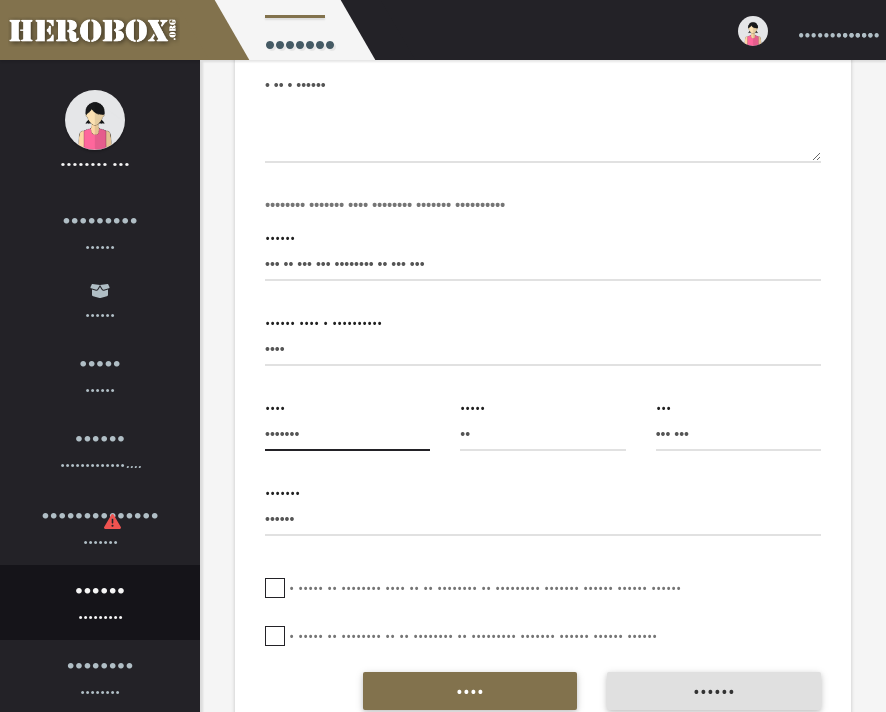 scroll, scrollTop: 627, scrollLeft: 0, axis: vertical 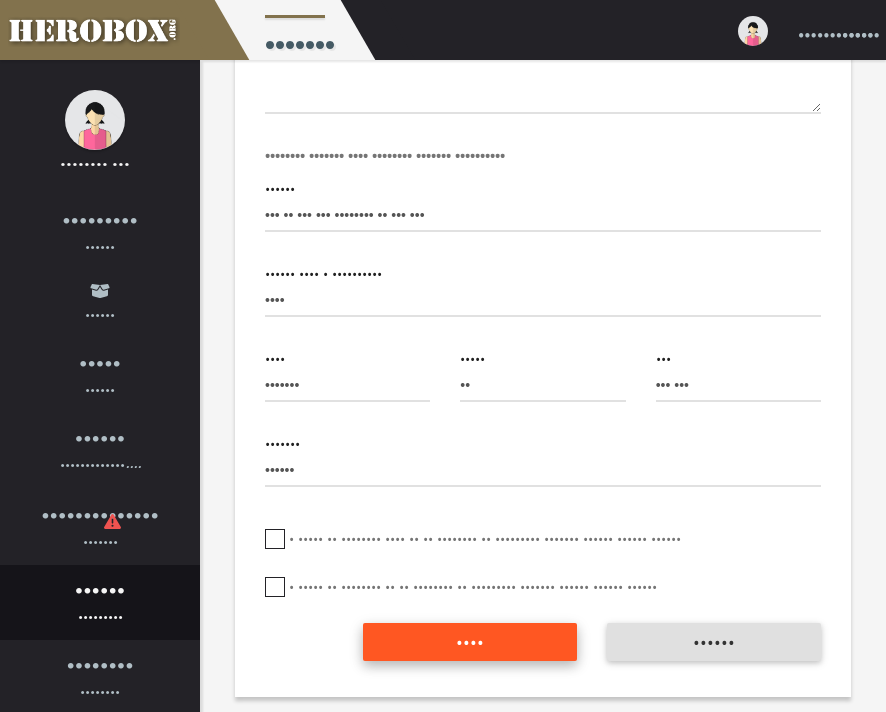click on "••••" at bounding box center (470, 642) 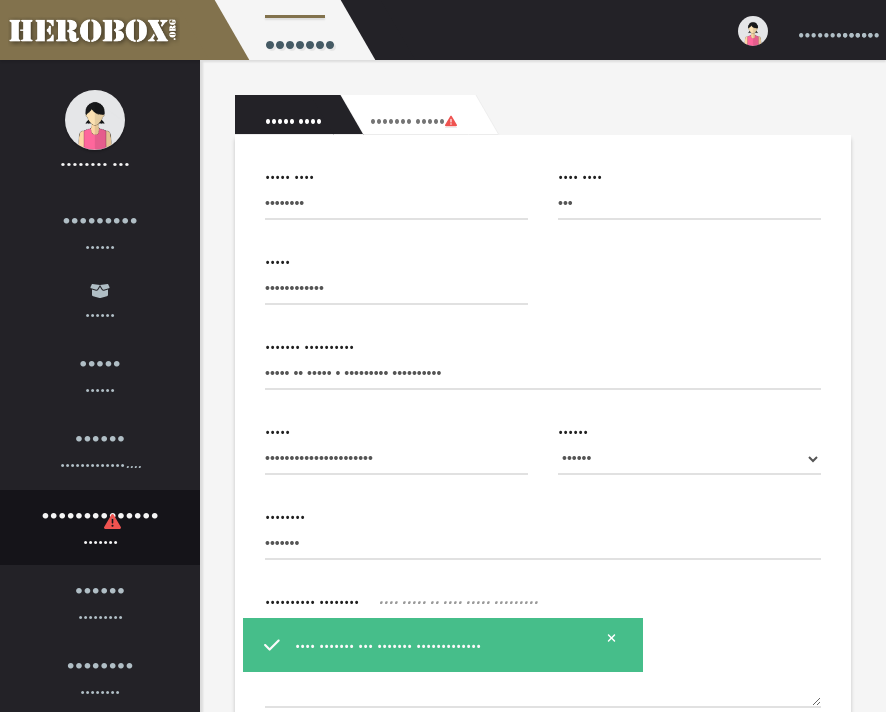 scroll, scrollTop: 0, scrollLeft: 0, axis: both 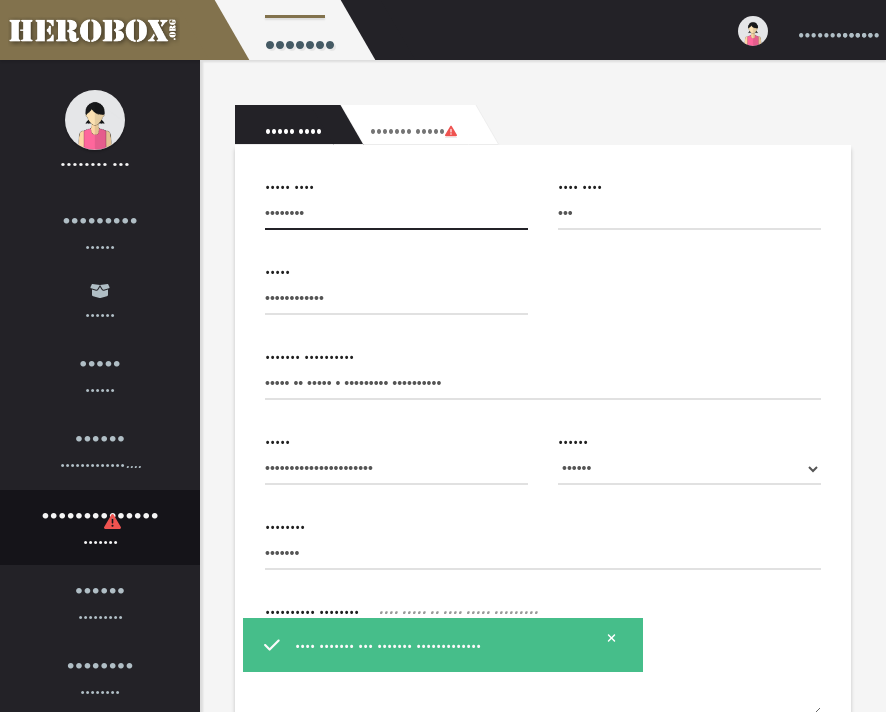 drag, startPoint x: 355, startPoint y: 228, endPoint x: 279, endPoint y: 206, distance: 79.12016 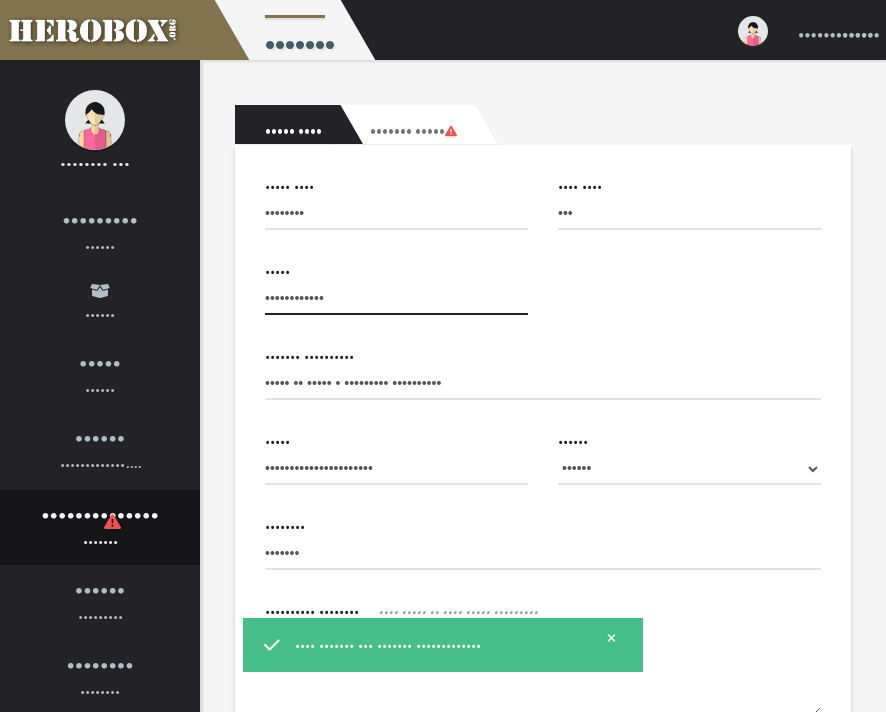 drag, startPoint x: 362, startPoint y: 296, endPoint x: 294, endPoint y: 295, distance: 68.007355 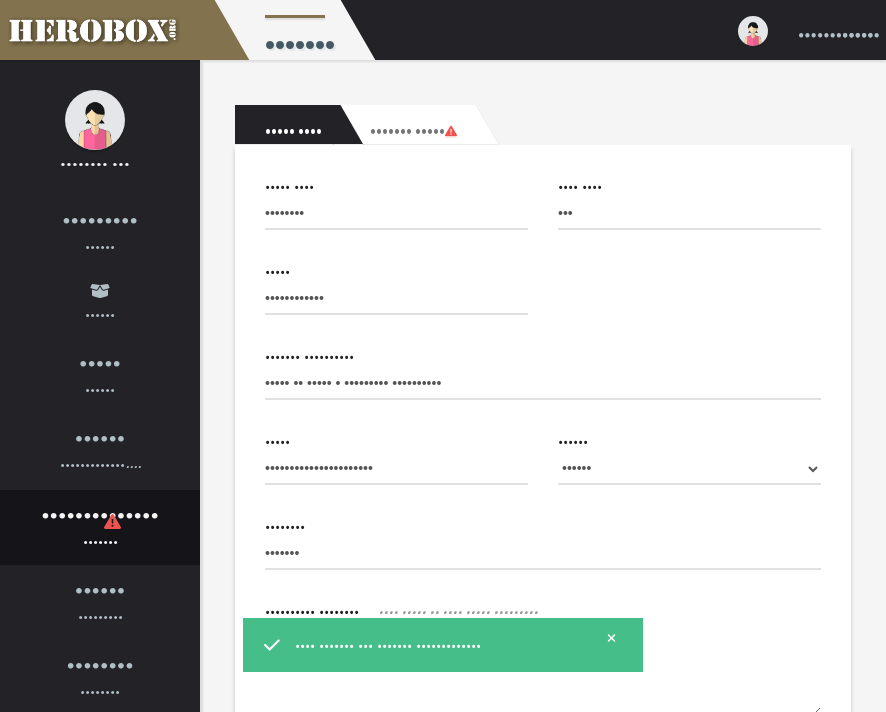click on "•••• ••••••• ••• ••••••• •••••••••••••" at bounding box center (443, 645) 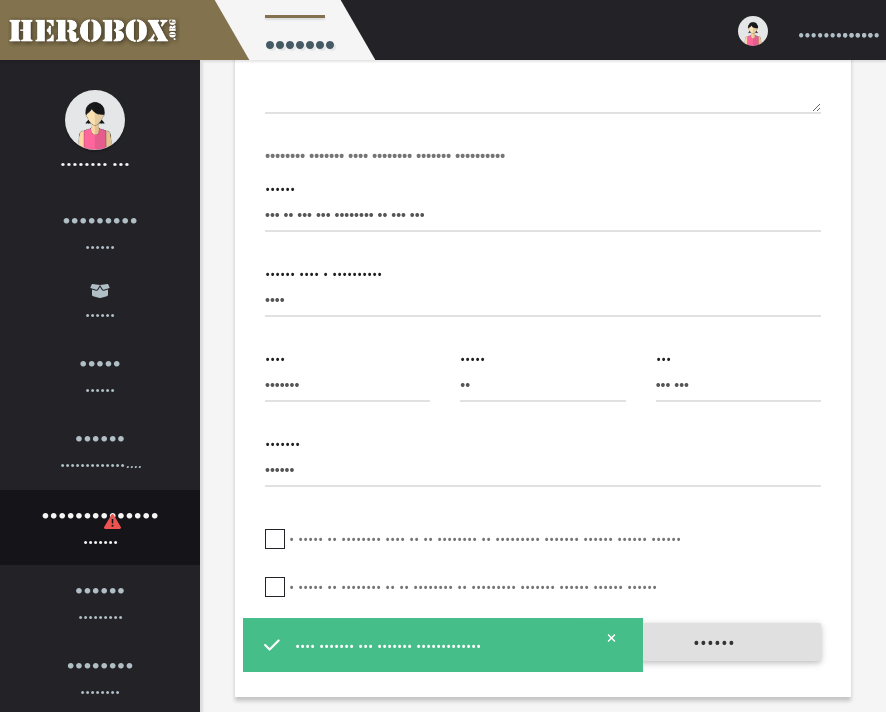 scroll, scrollTop: 627, scrollLeft: 0, axis: vertical 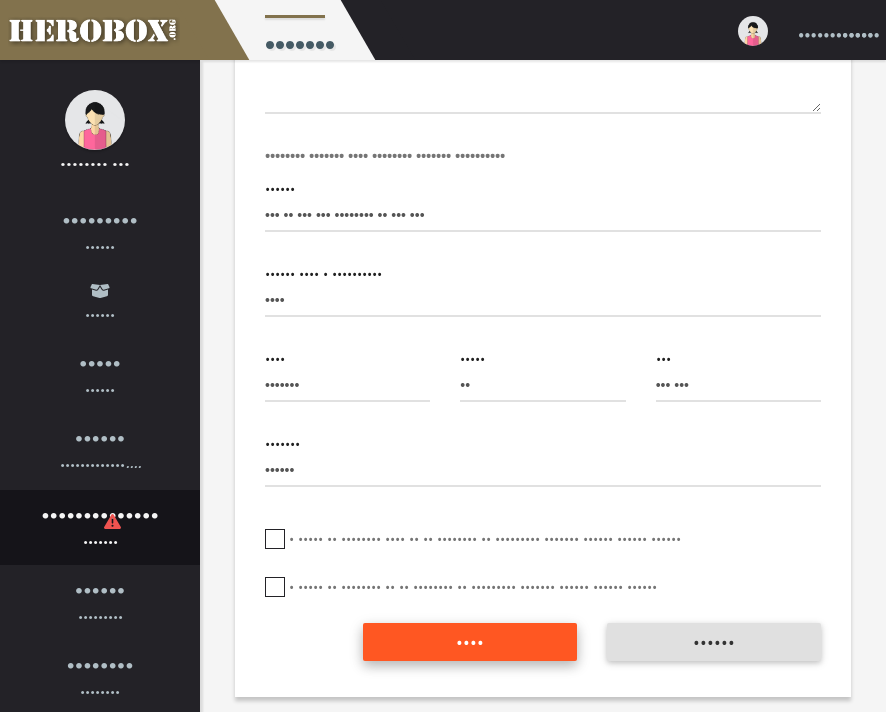 click on "••••" at bounding box center [470, 642] 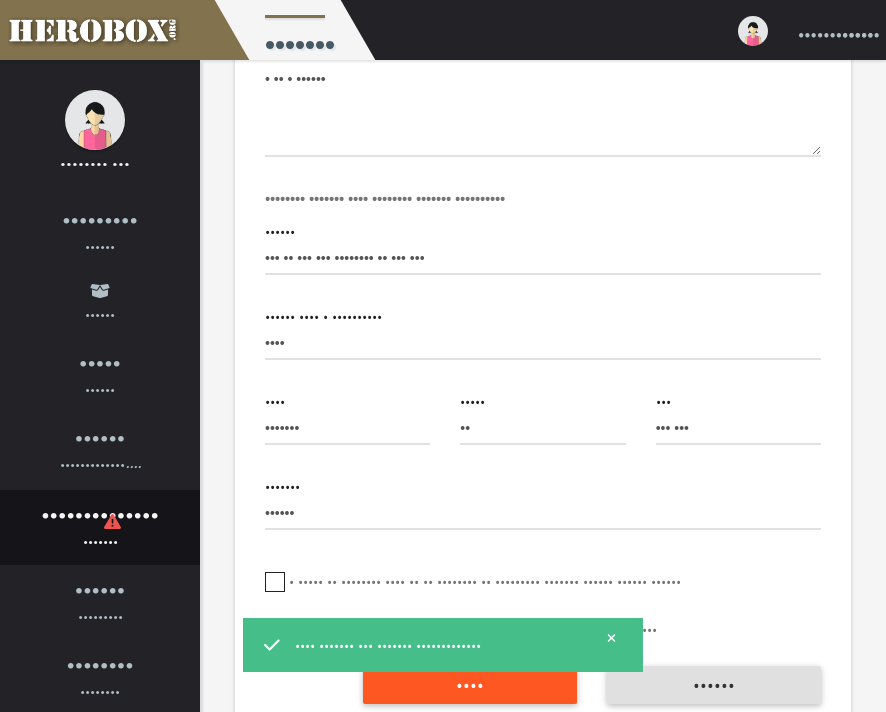 scroll, scrollTop: 627, scrollLeft: 0, axis: vertical 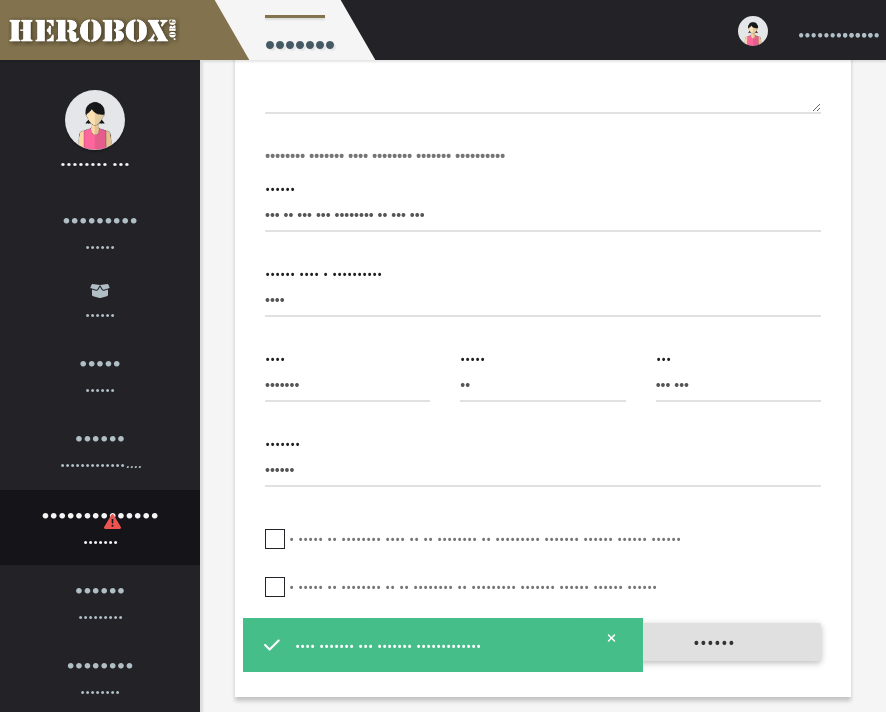 click at bounding box center (611, 638) 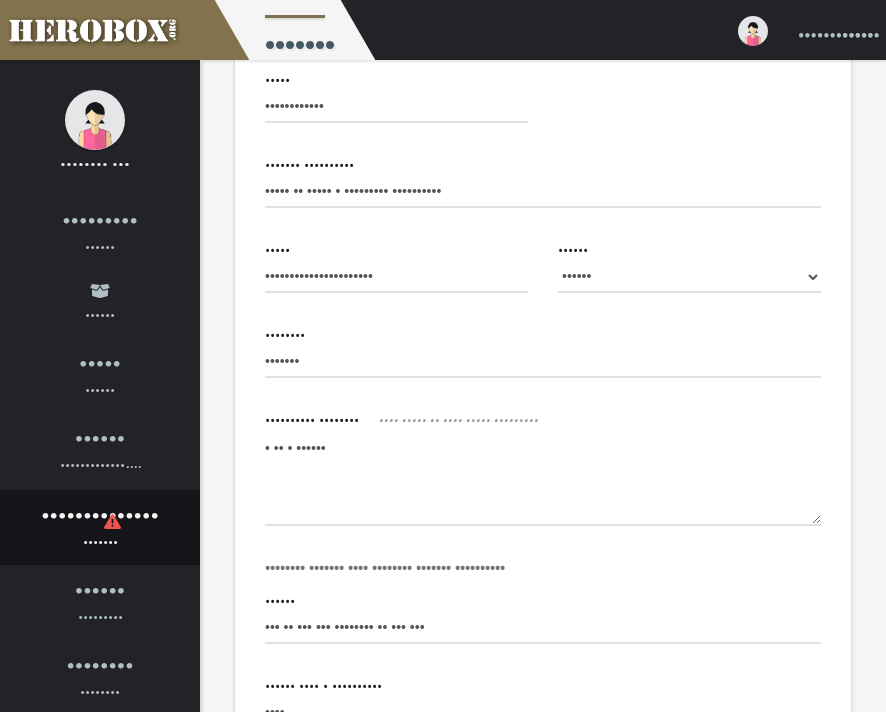 scroll, scrollTop: 0, scrollLeft: 0, axis: both 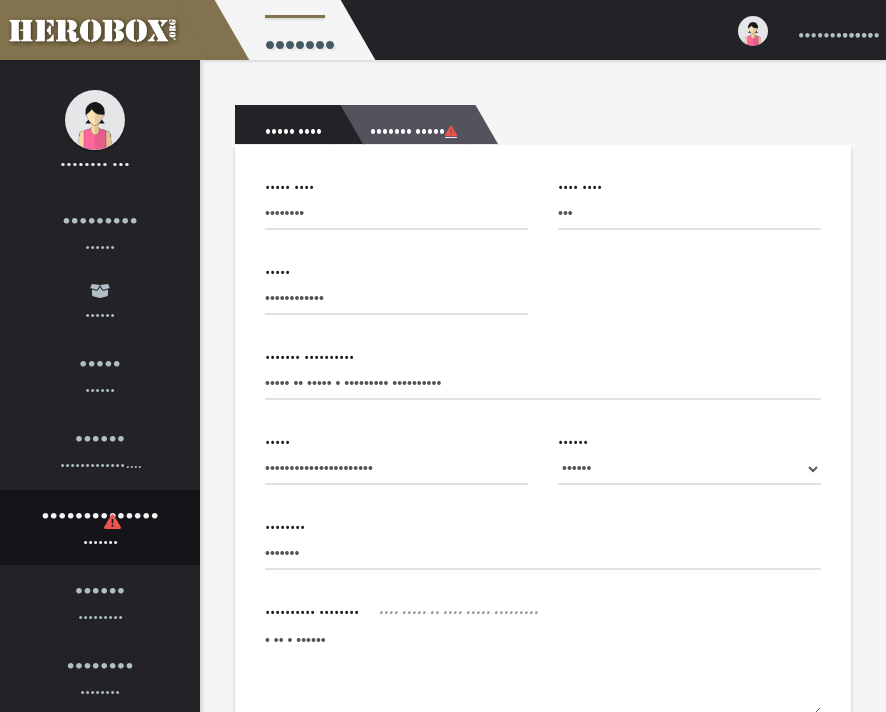 click on "••••••• •••••" at bounding box center (407, 125) 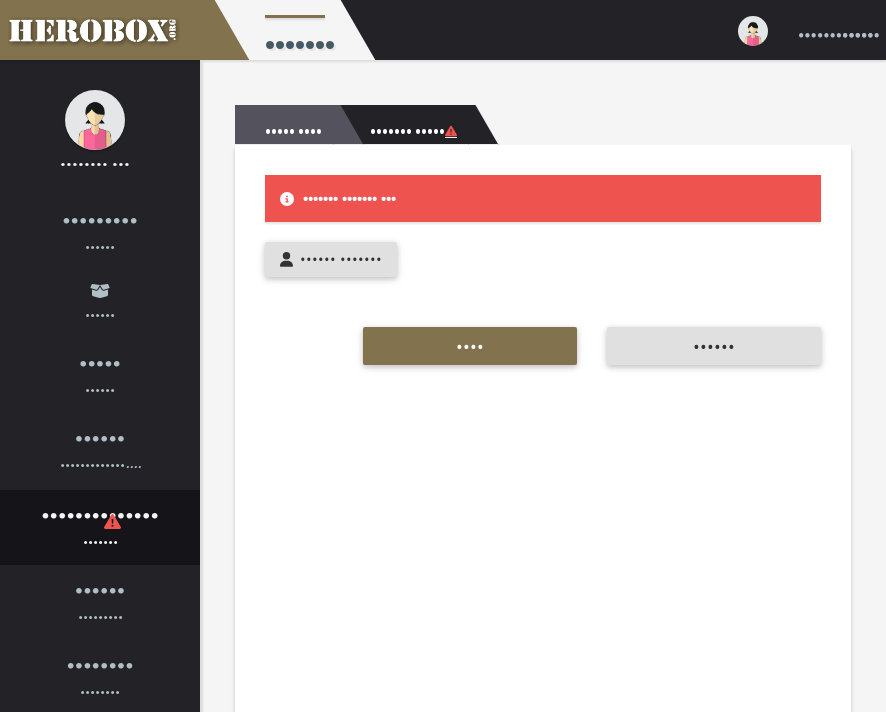 click on "••••• ••••" at bounding box center [287, 125] 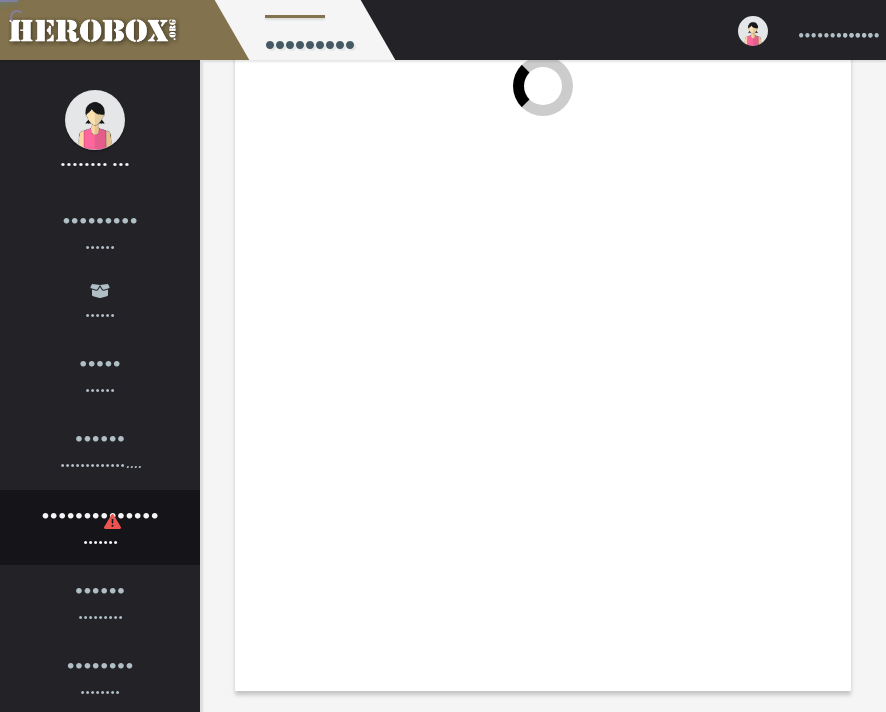 scroll, scrollTop: 552, scrollLeft: 0, axis: vertical 